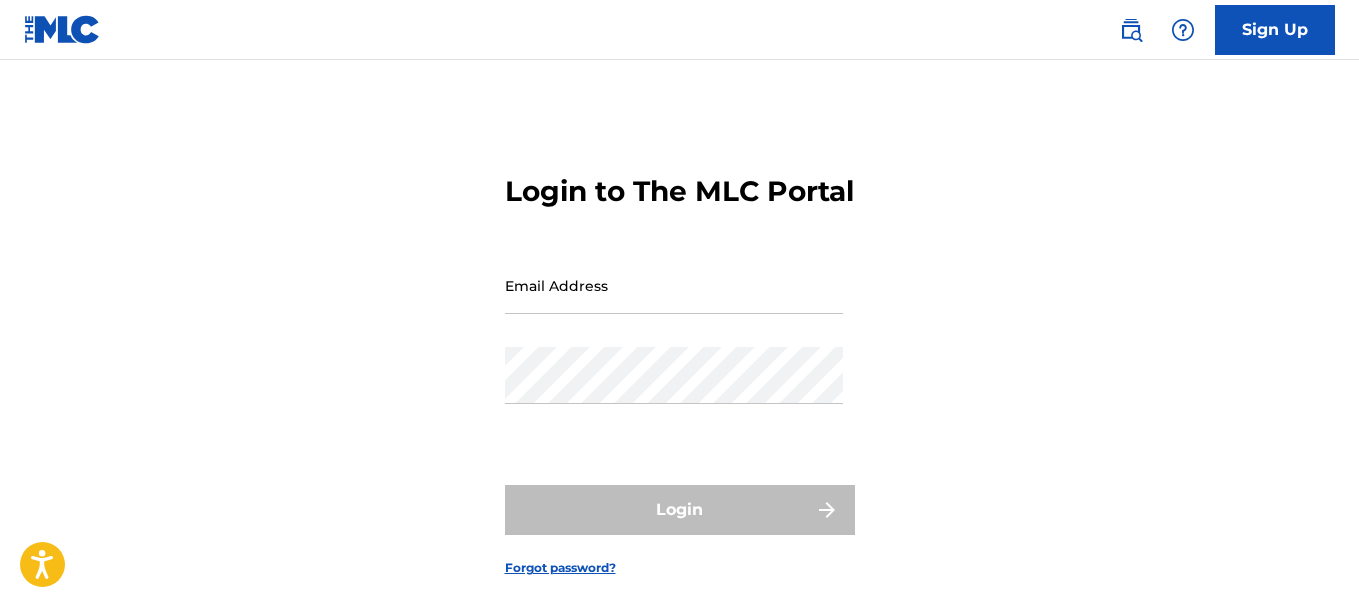 scroll, scrollTop: 0, scrollLeft: 0, axis: both 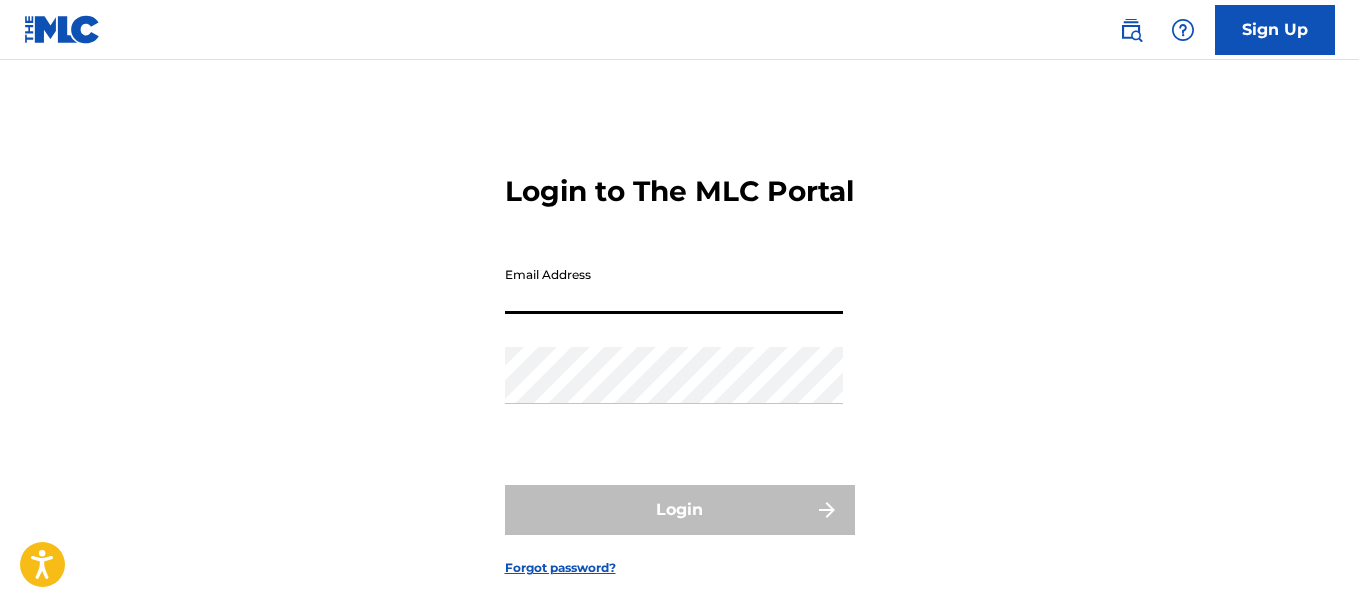 click on "Email Address" at bounding box center [674, 285] 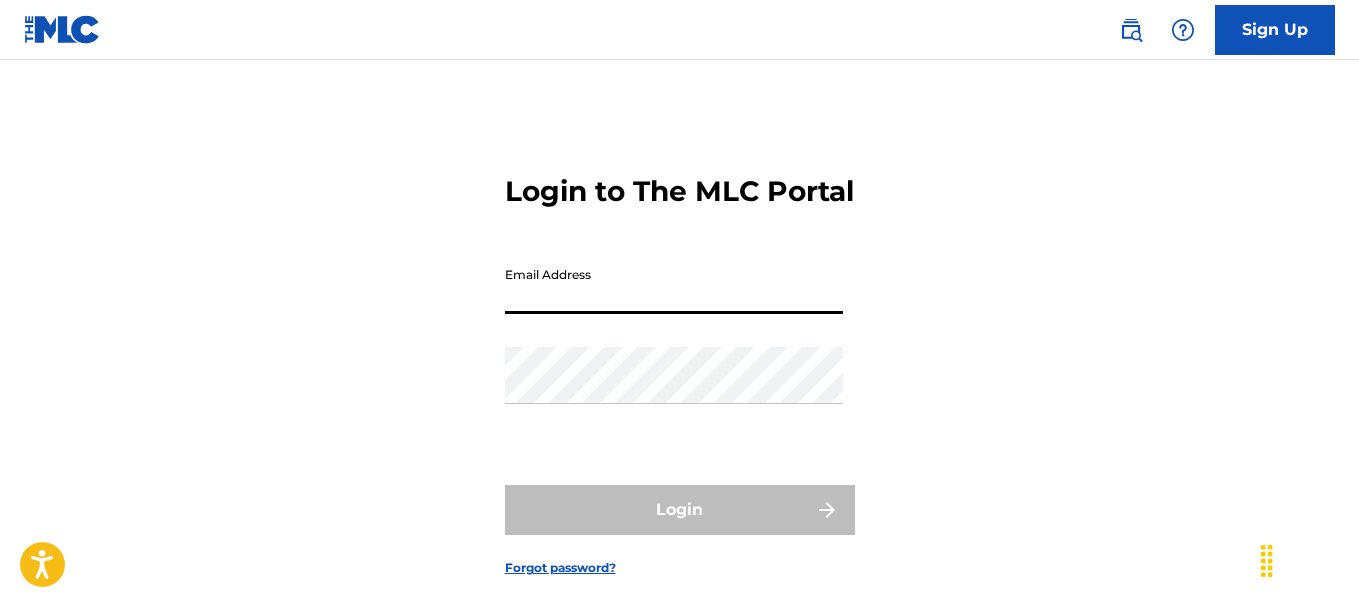 type on "globalpublishmusic@gmail.com" 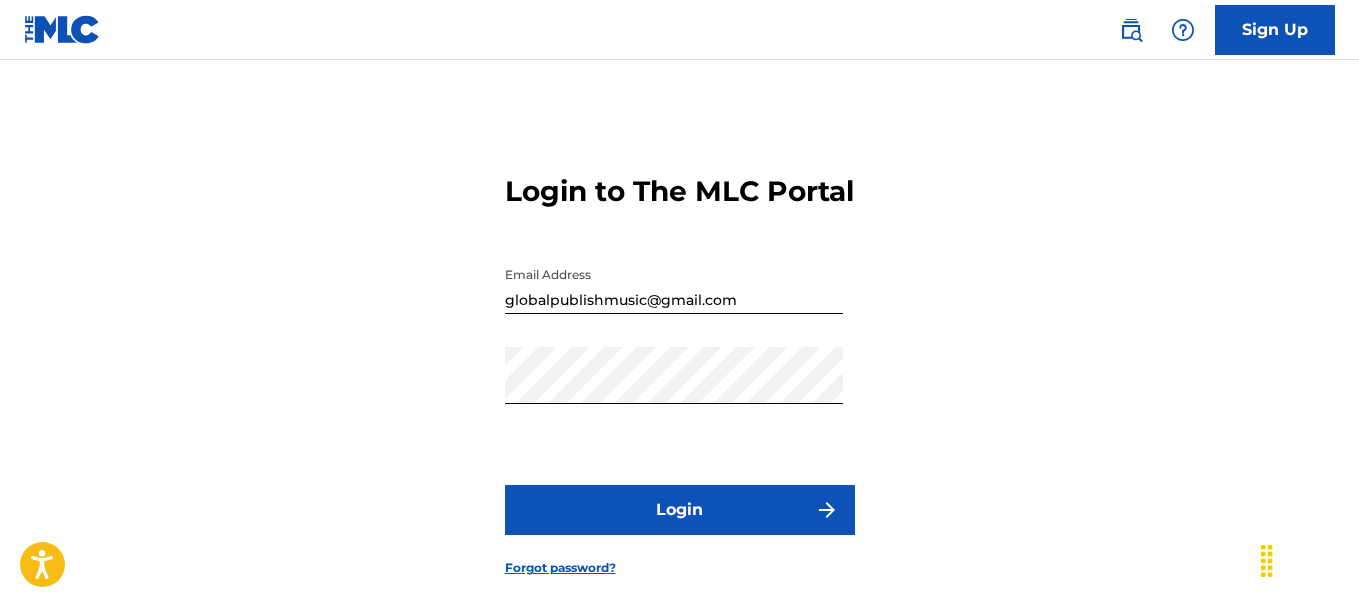 click on "Login" at bounding box center [680, 510] 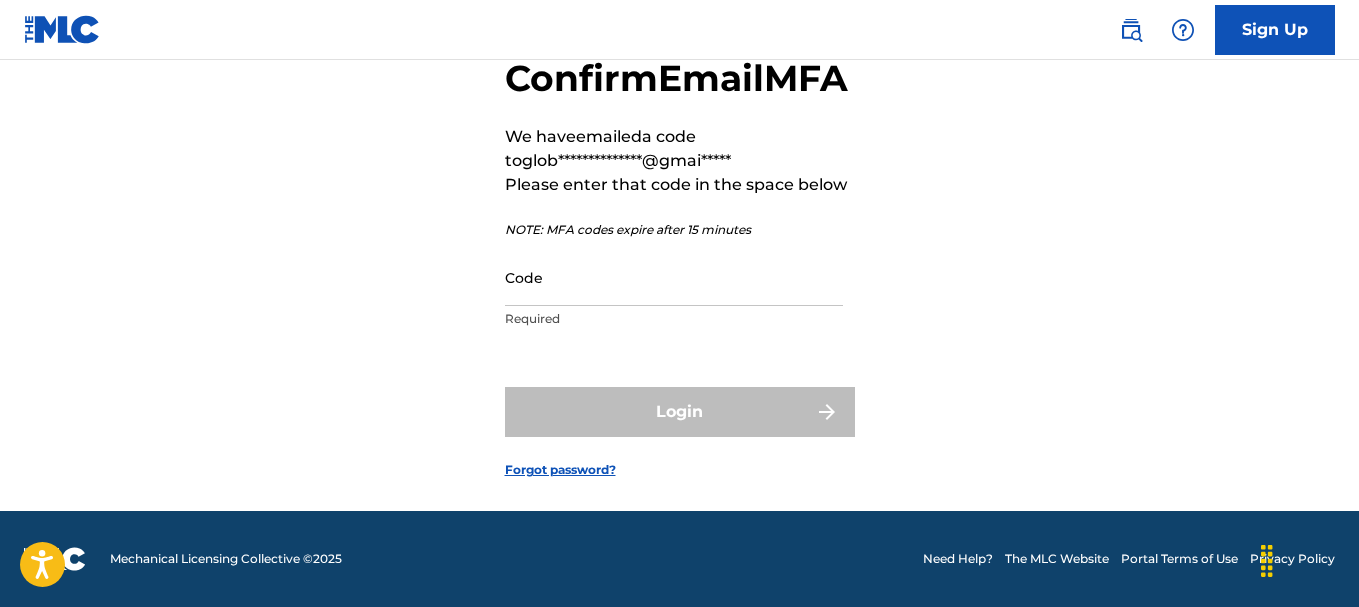 scroll, scrollTop: 133, scrollLeft: 0, axis: vertical 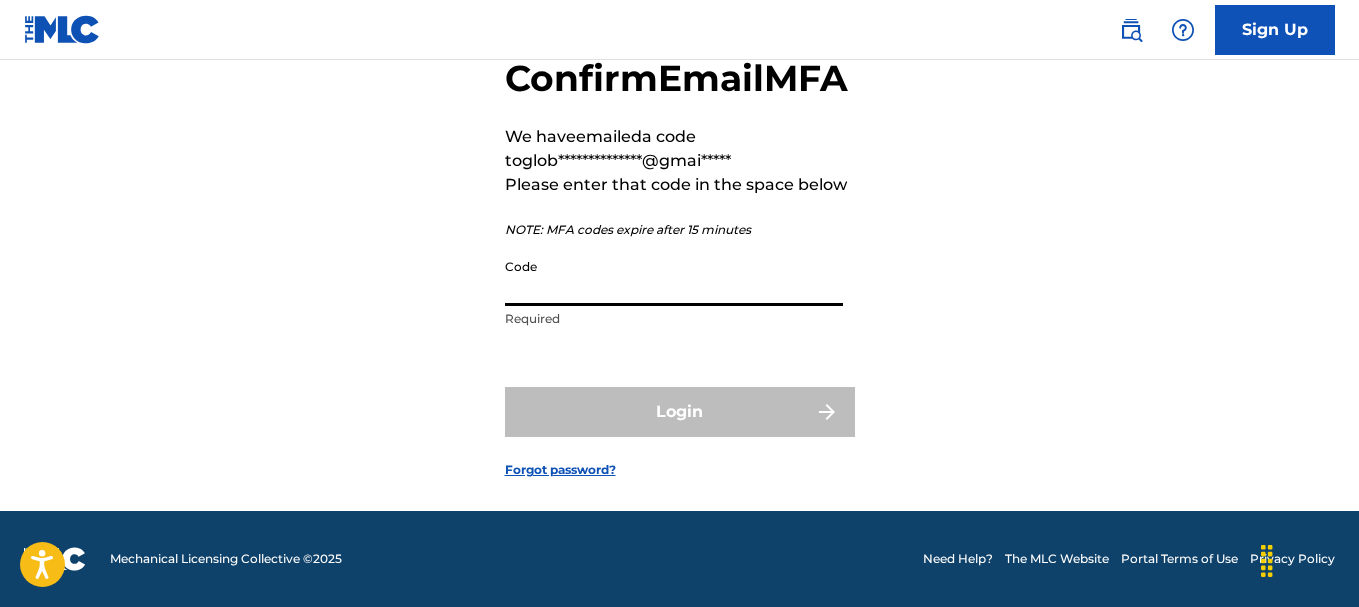 click on "Code" at bounding box center [674, 277] 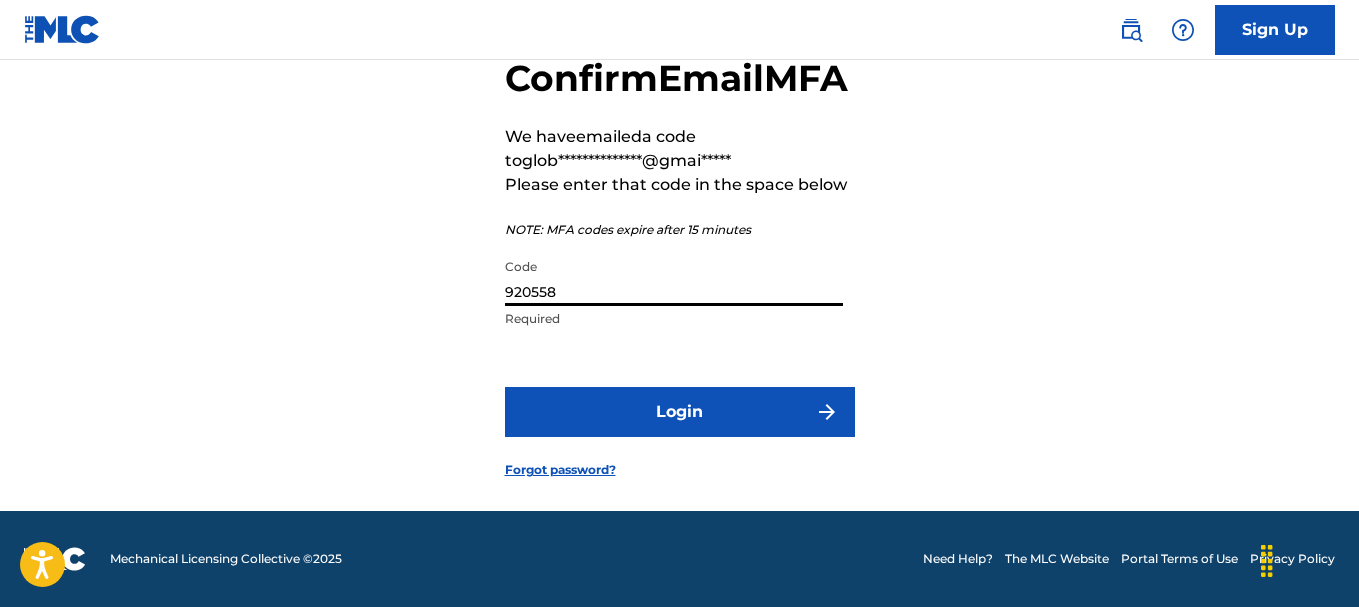 scroll, scrollTop: 163, scrollLeft: 0, axis: vertical 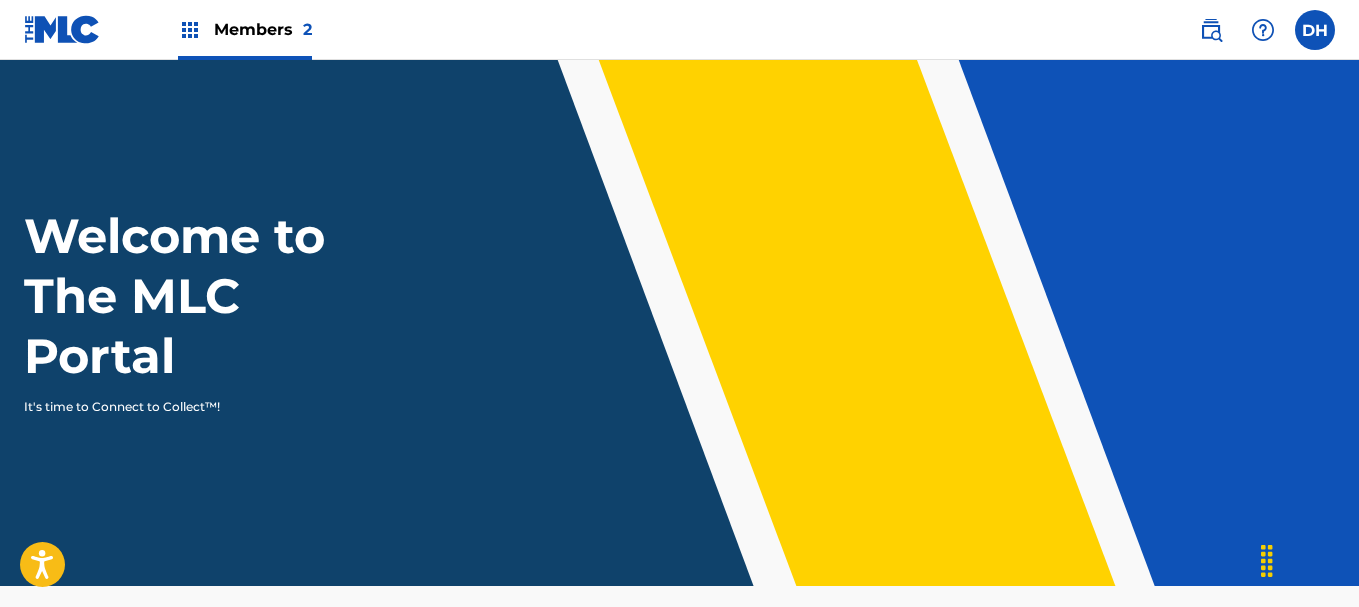 click at bounding box center (1315, 30) 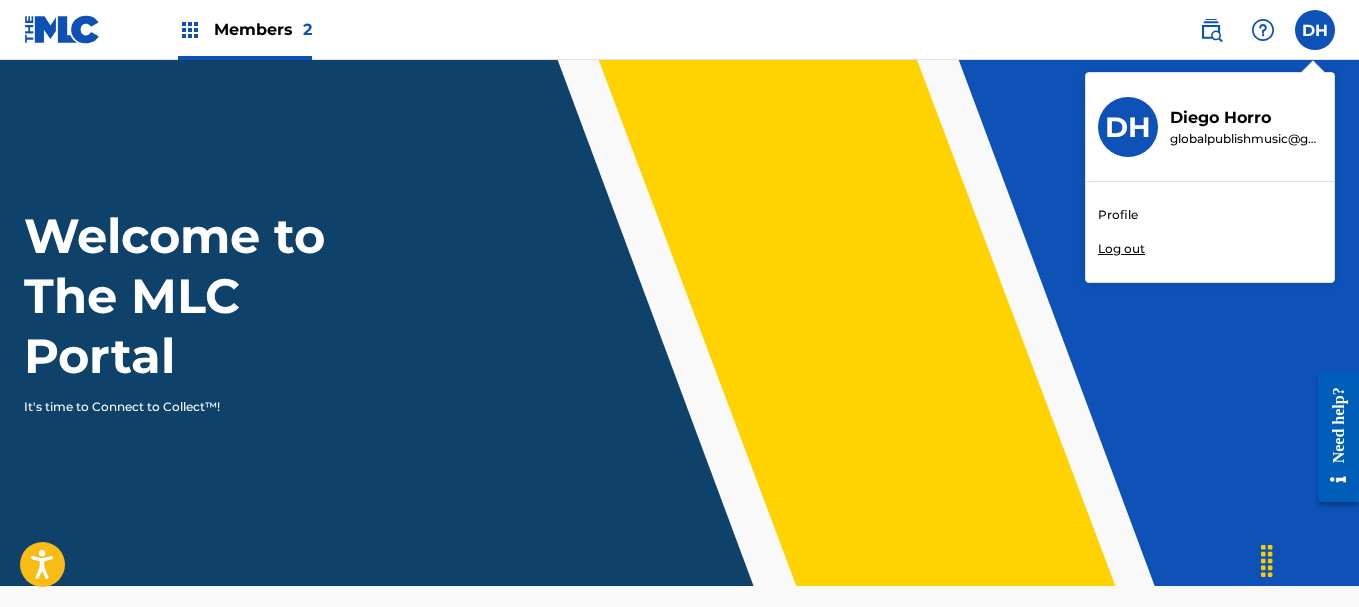 click on "Profile" at bounding box center [1118, 215] 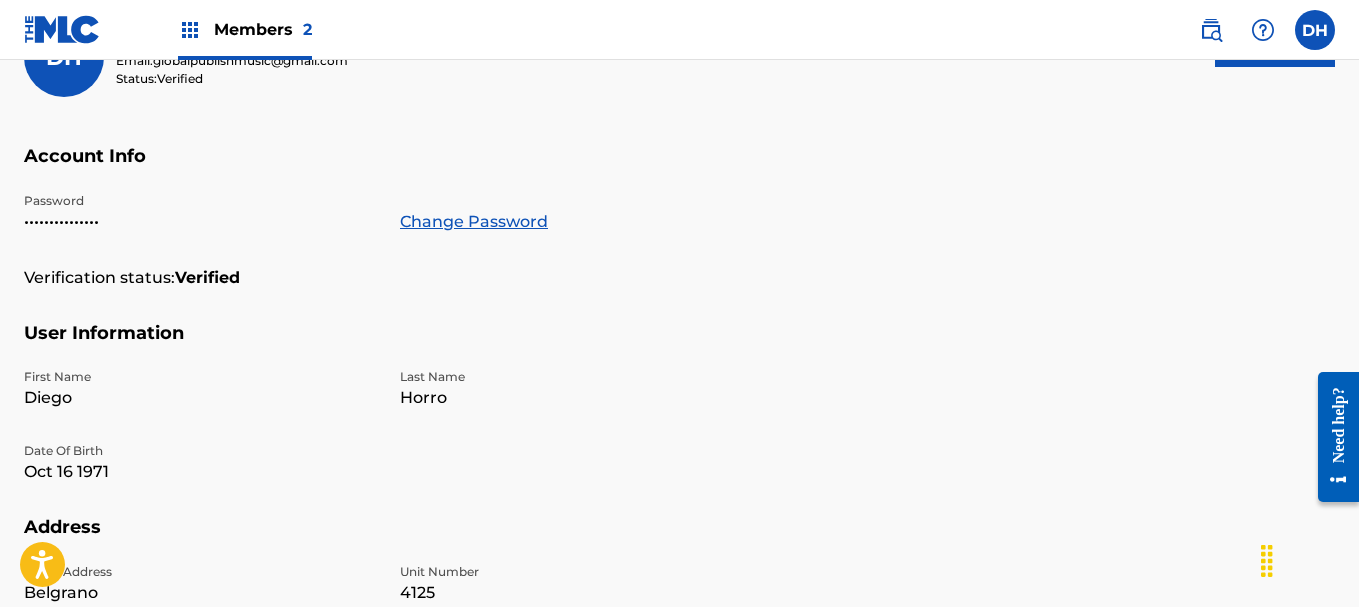 scroll, scrollTop: 0, scrollLeft: 0, axis: both 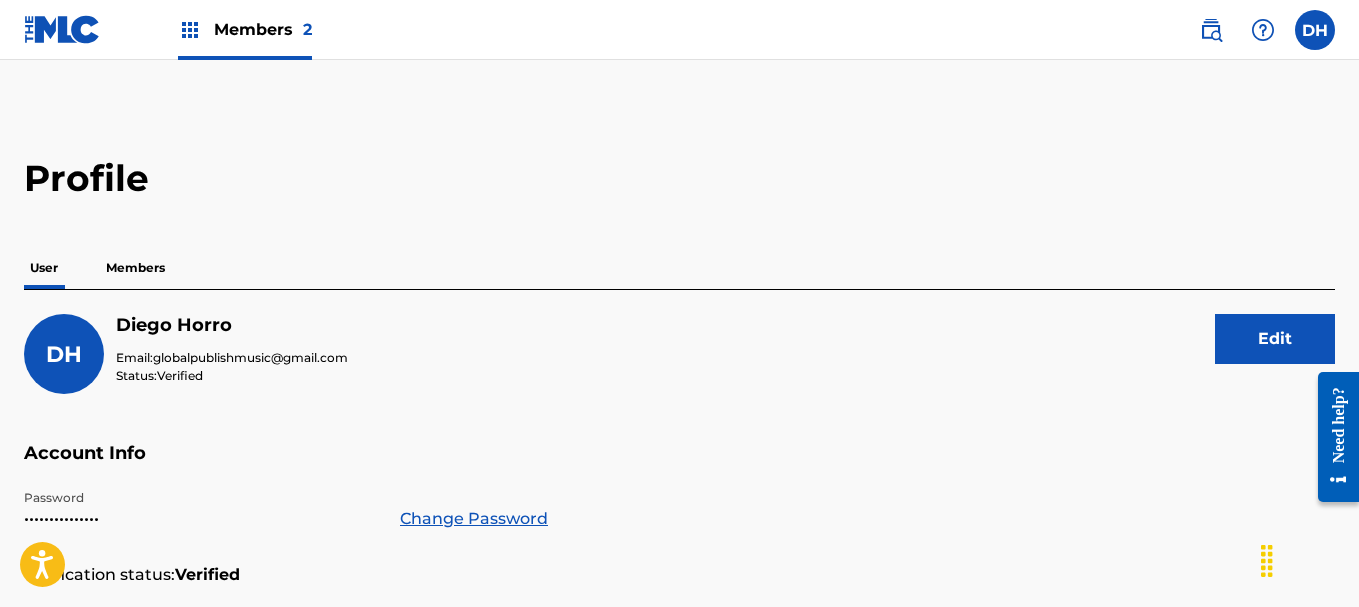 click on "Members" at bounding box center (135, 268) 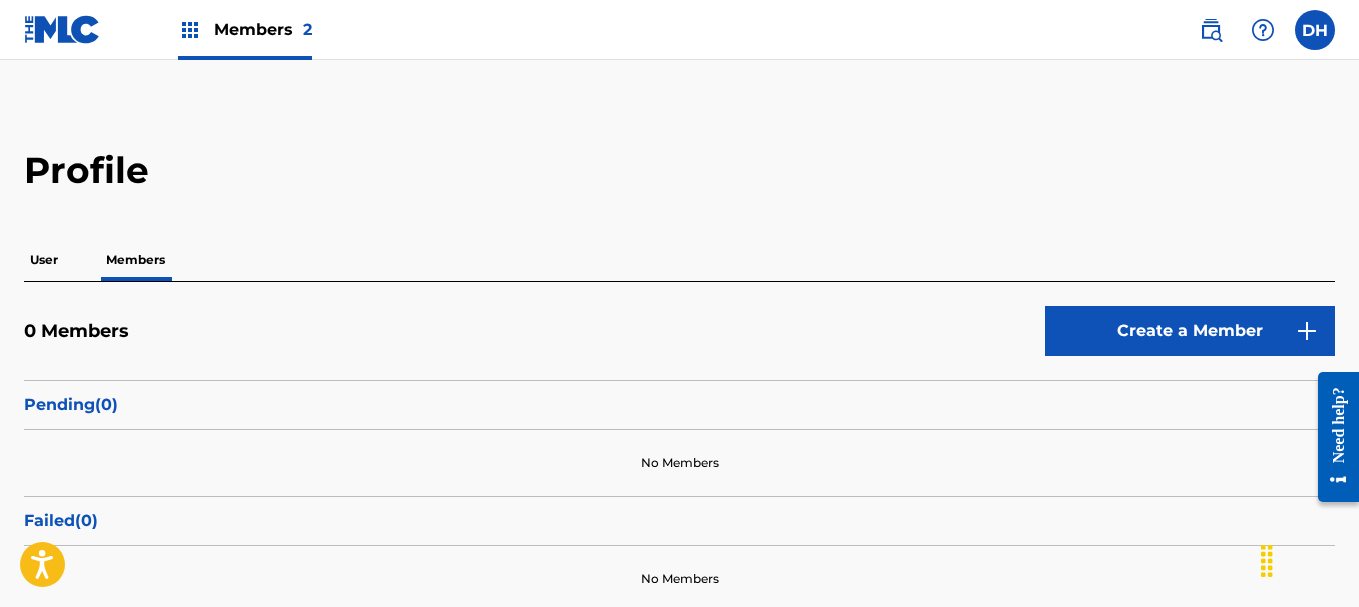 scroll, scrollTop: 0, scrollLeft: 0, axis: both 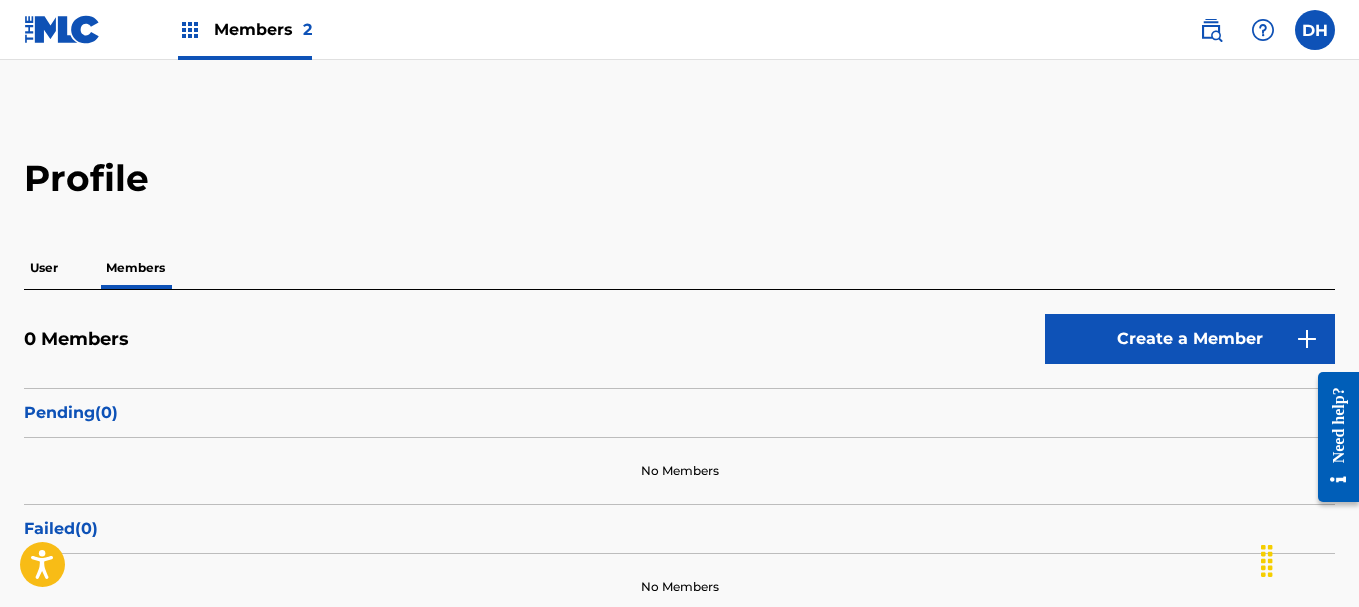 click at bounding box center (1211, 30) 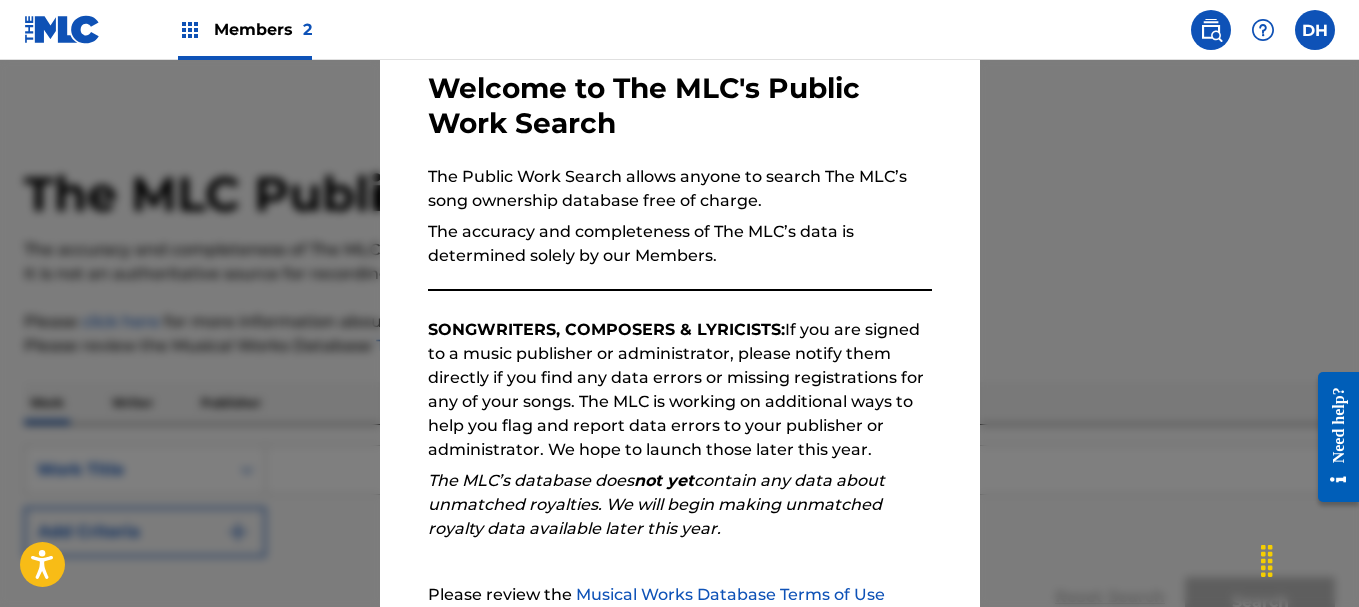 scroll, scrollTop: 308, scrollLeft: 0, axis: vertical 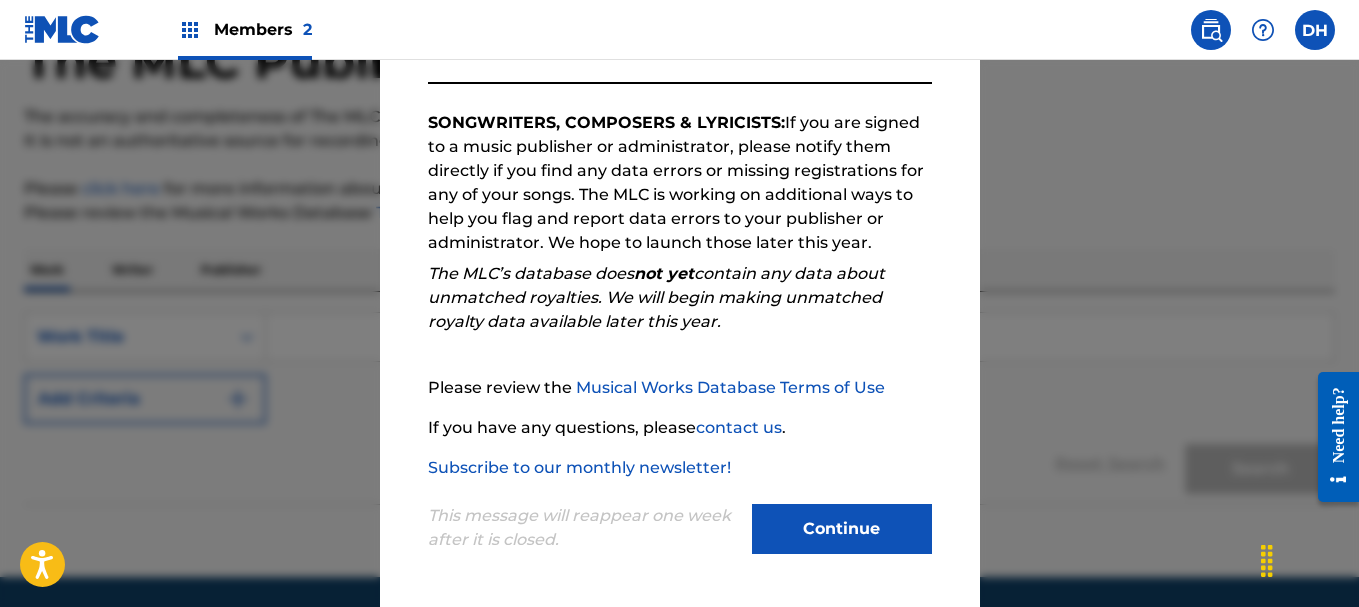 click on "Continue" at bounding box center [842, 529] 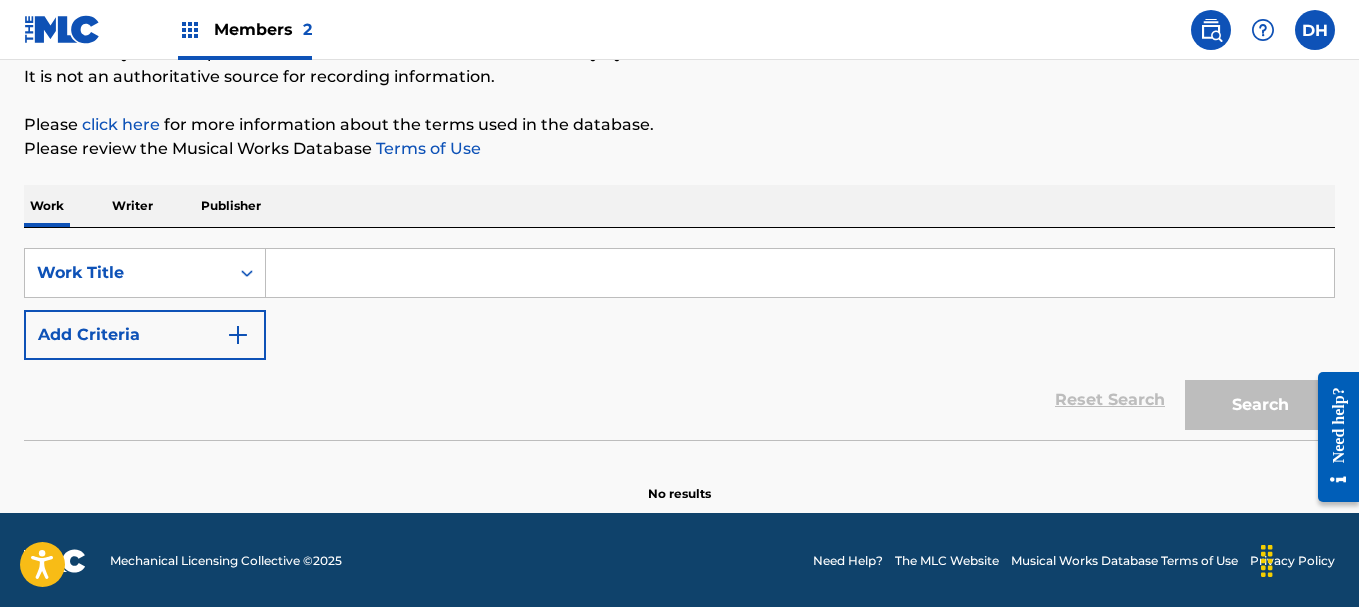 scroll, scrollTop: 199, scrollLeft: 0, axis: vertical 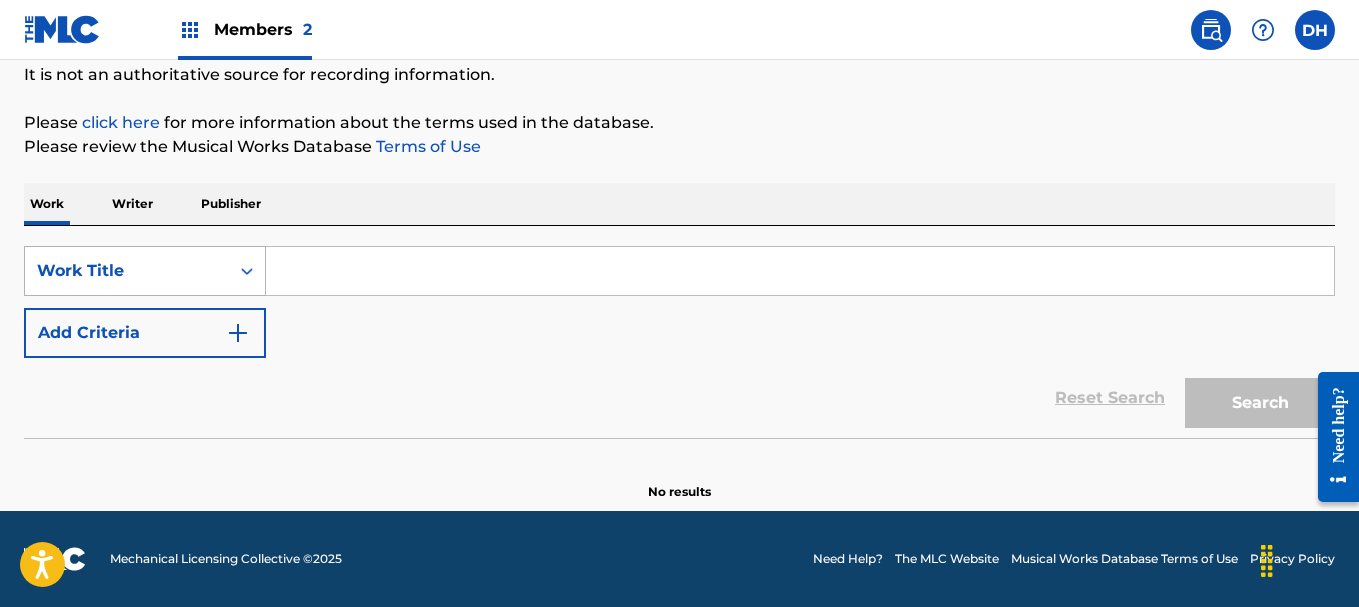 click at bounding box center [247, 271] 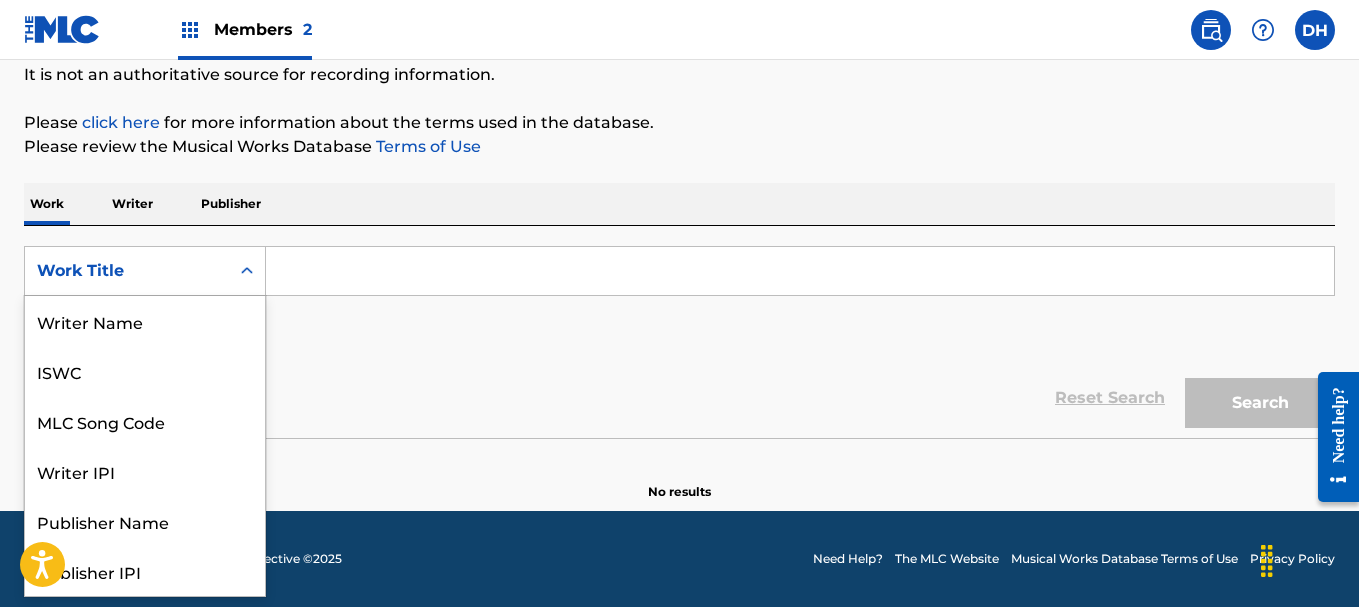 scroll, scrollTop: 100, scrollLeft: 0, axis: vertical 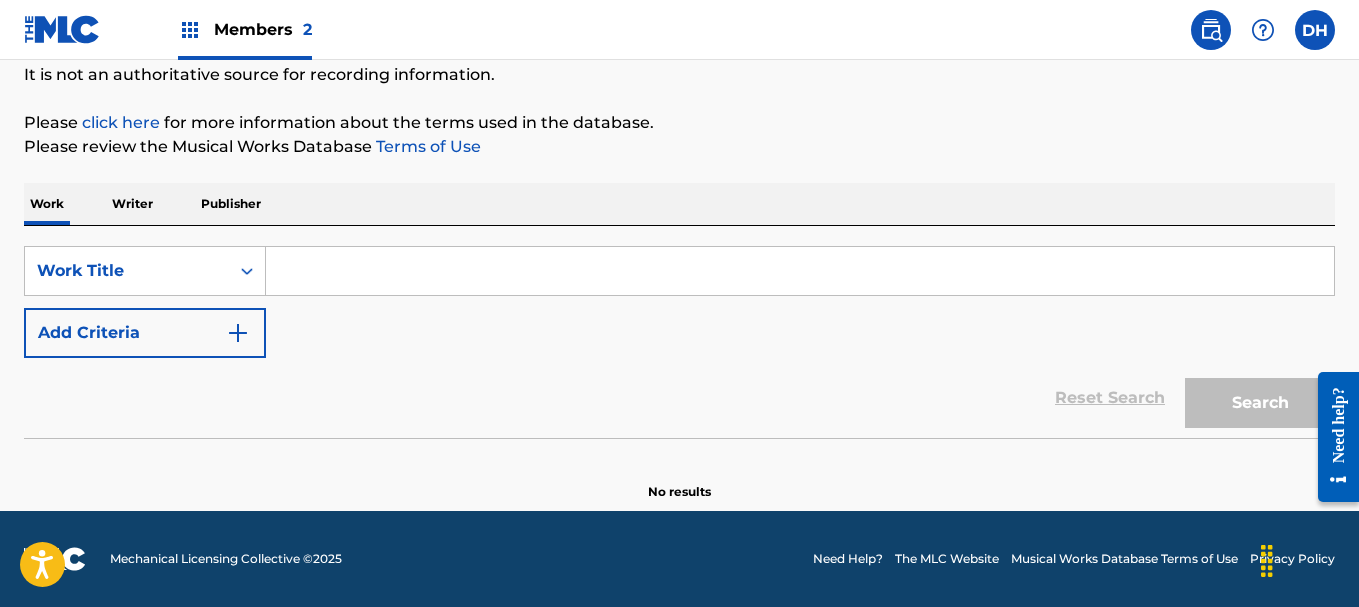 click on "Writer" at bounding box center [132, 204] 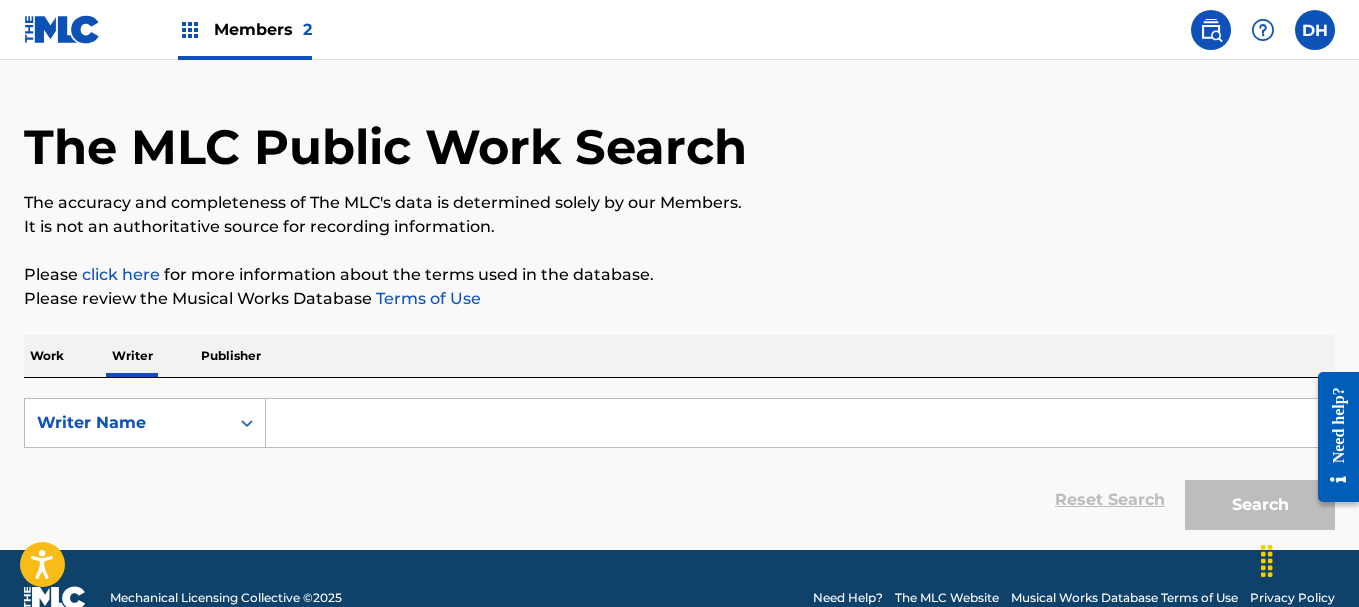 scroll, scrollTop: 67, scrollLeft: 0, axis: vertical 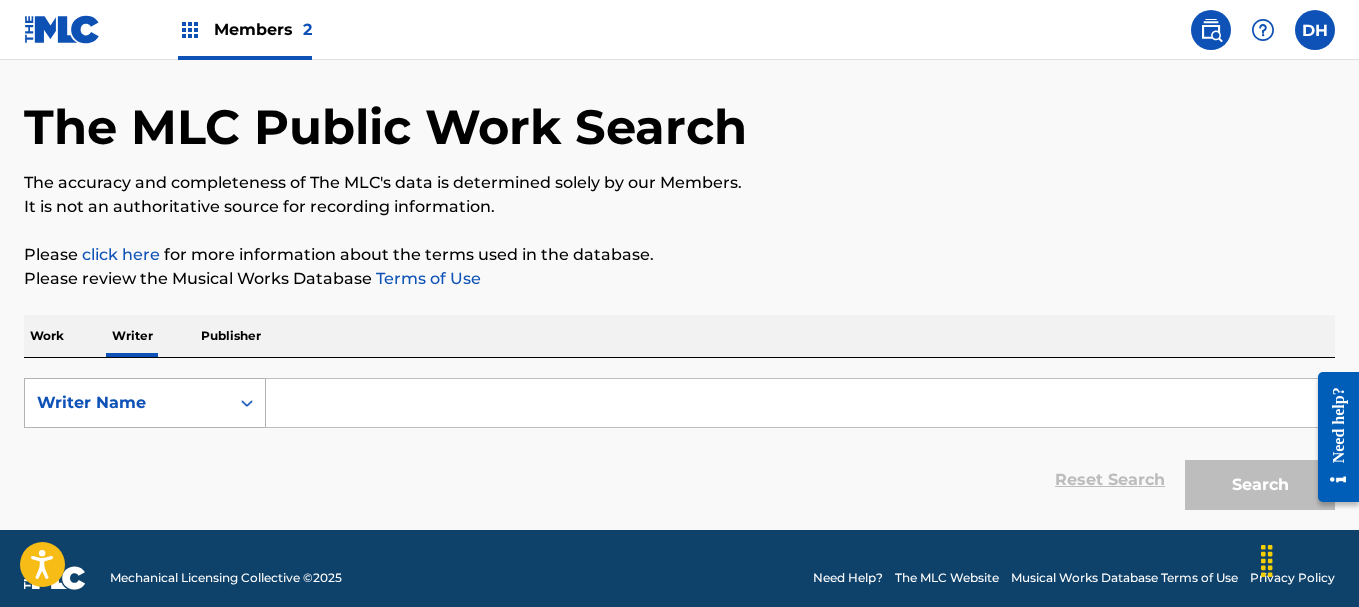 click at bounding box center (247, 403) 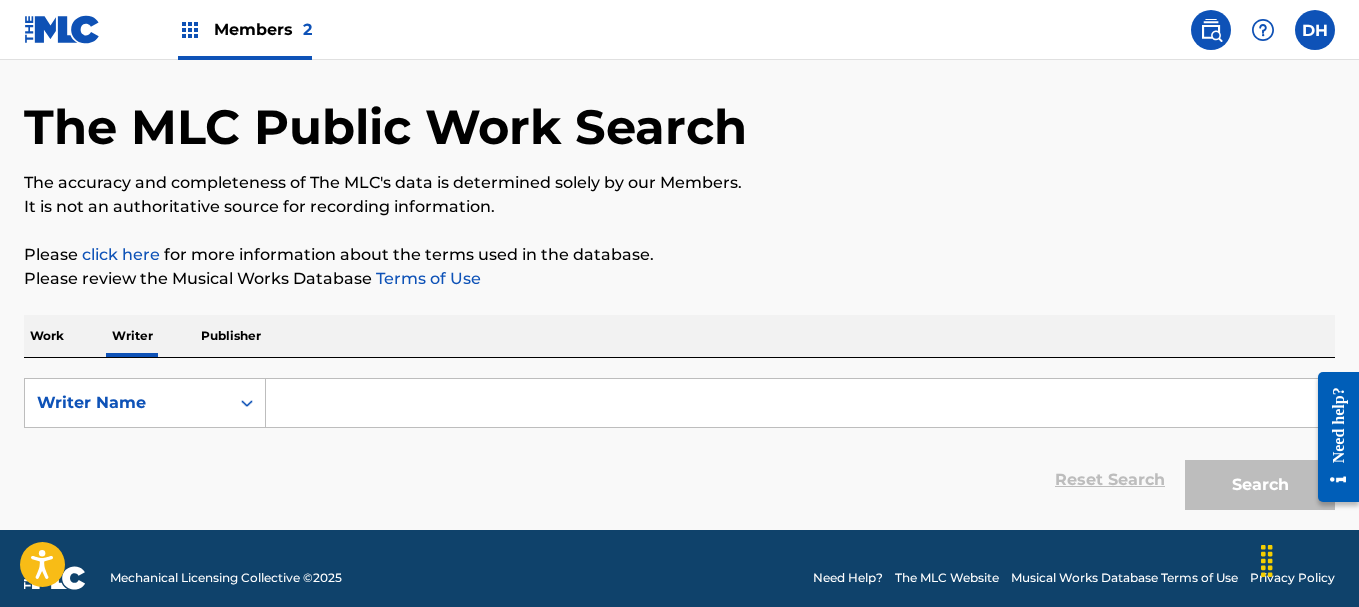 click at bounding box center (247, 403) 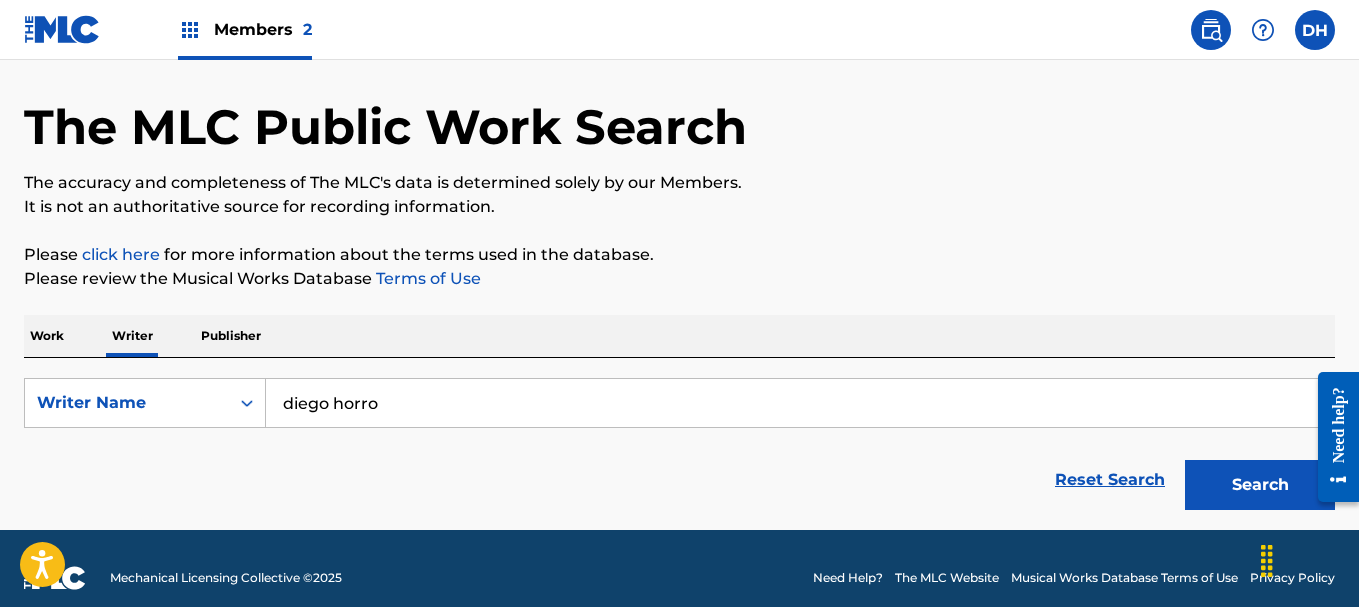 type on "diego horro" 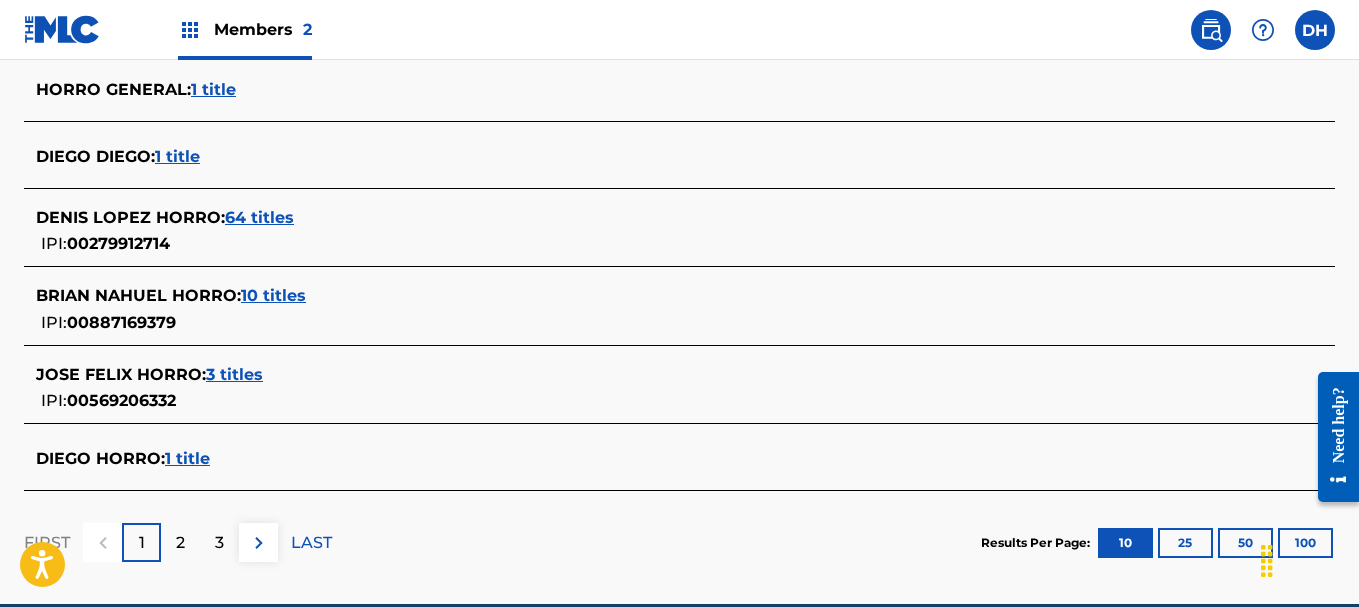 scroll, scrollTop: 867, scrollLeft: 0, axis: vertical 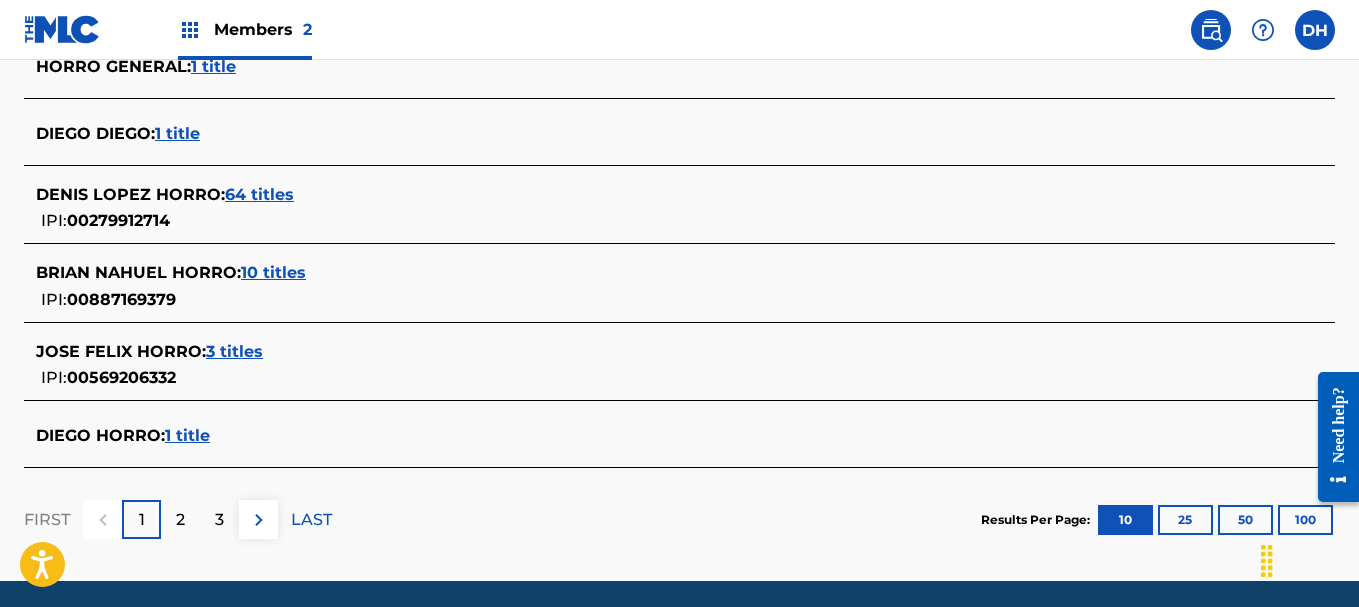 click on "10 titles" at bounding box center [273, 272] 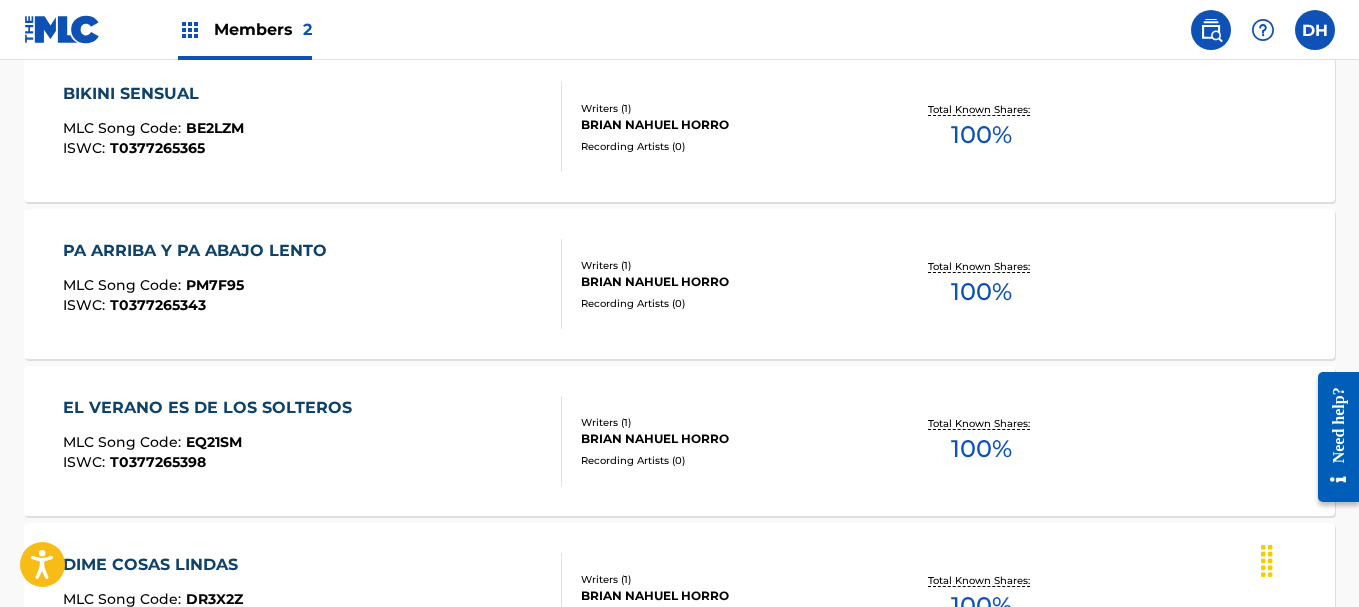 scroll, scrollTop: 867, scrollLeft: 0, axis: vertical 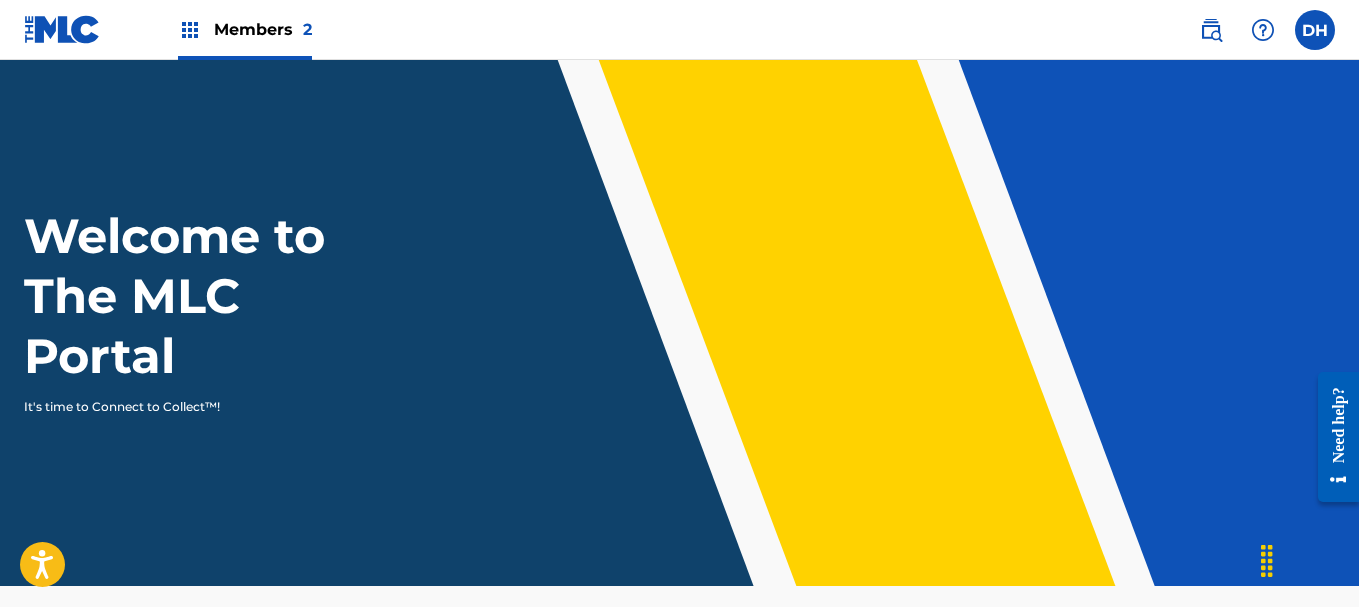 click at bounding box center [1211, 30] 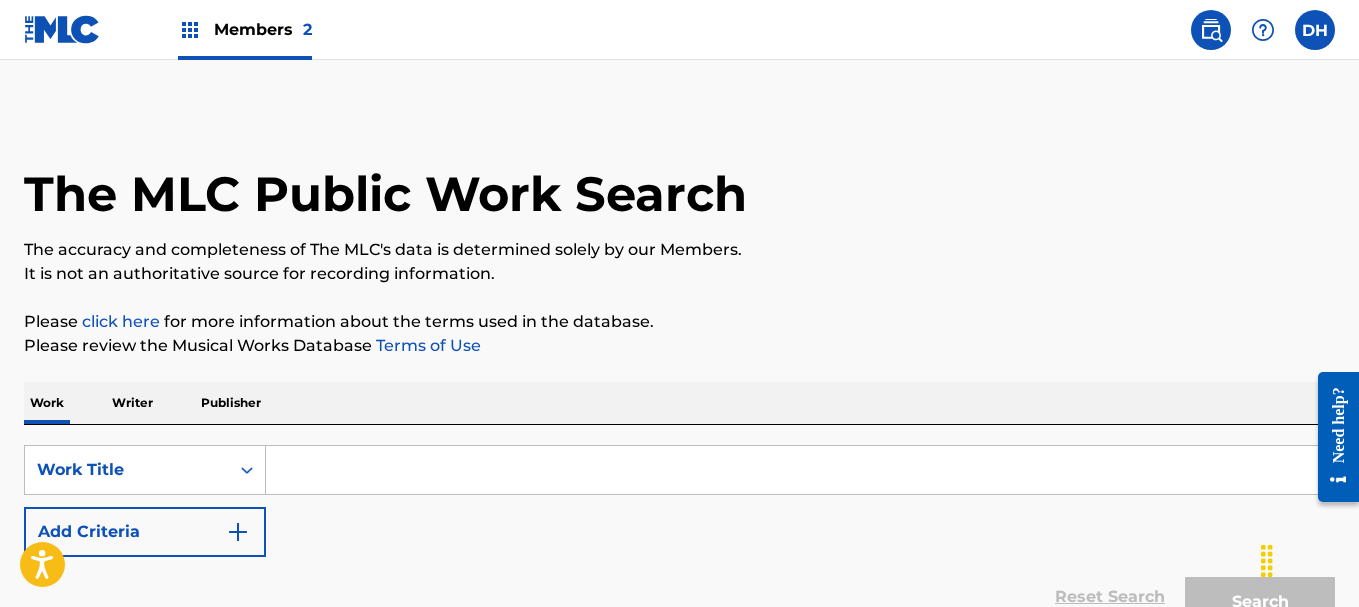 click on "Publisher" at bounding box center (231, 403) 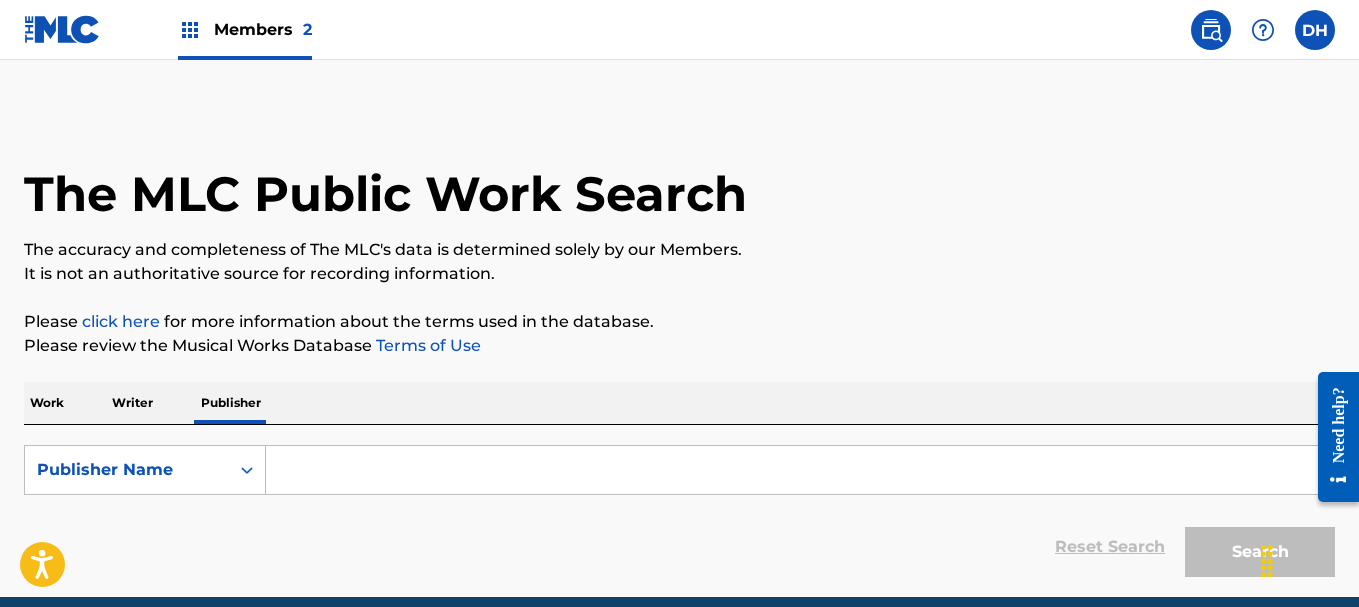 click at bounding box center (800, 470) 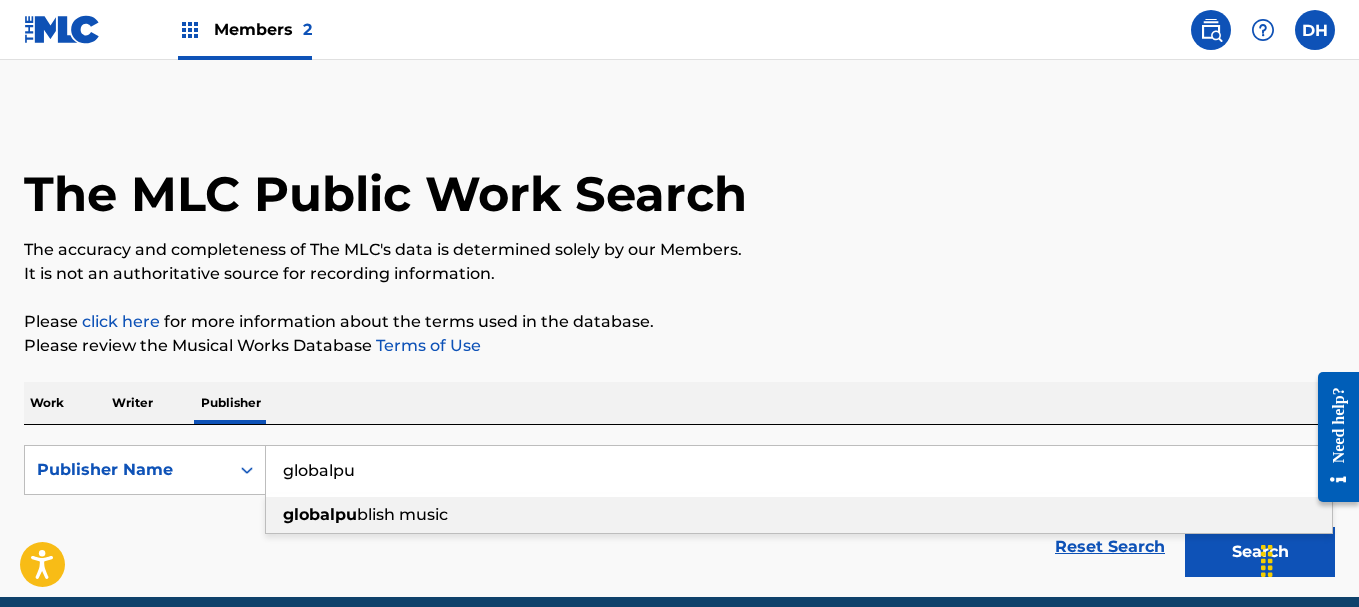 click on "blish music" at bounding box center (402, 514) 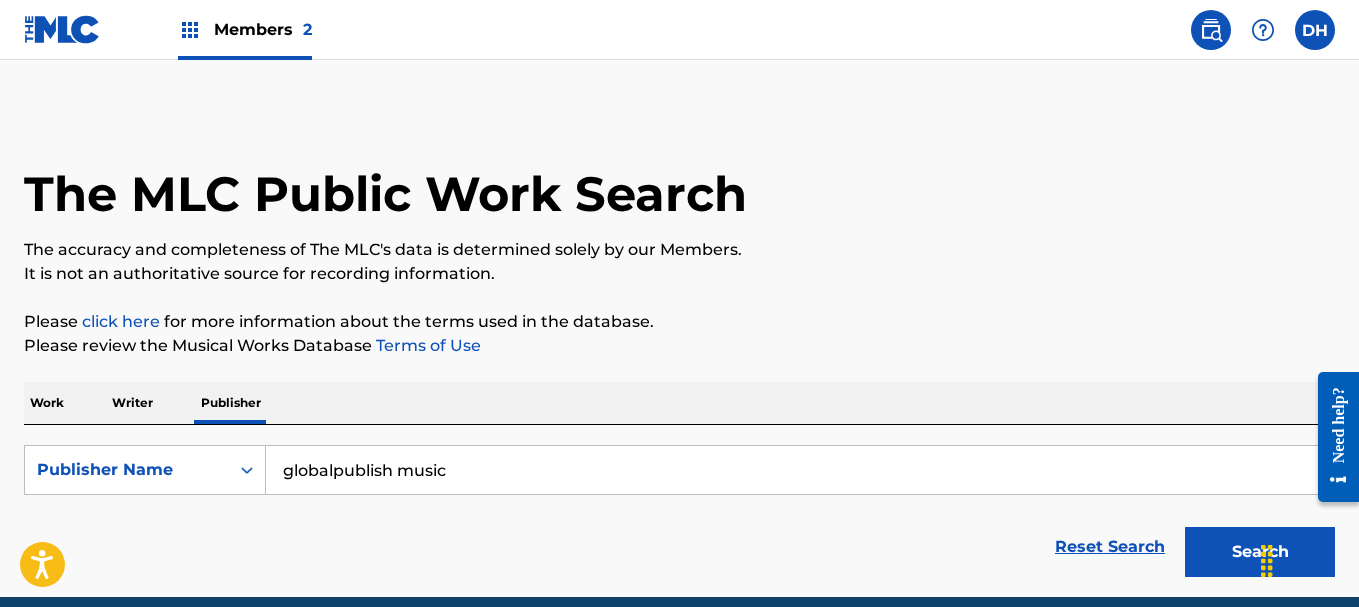click on "Search" at bounding box center (1260, 552) 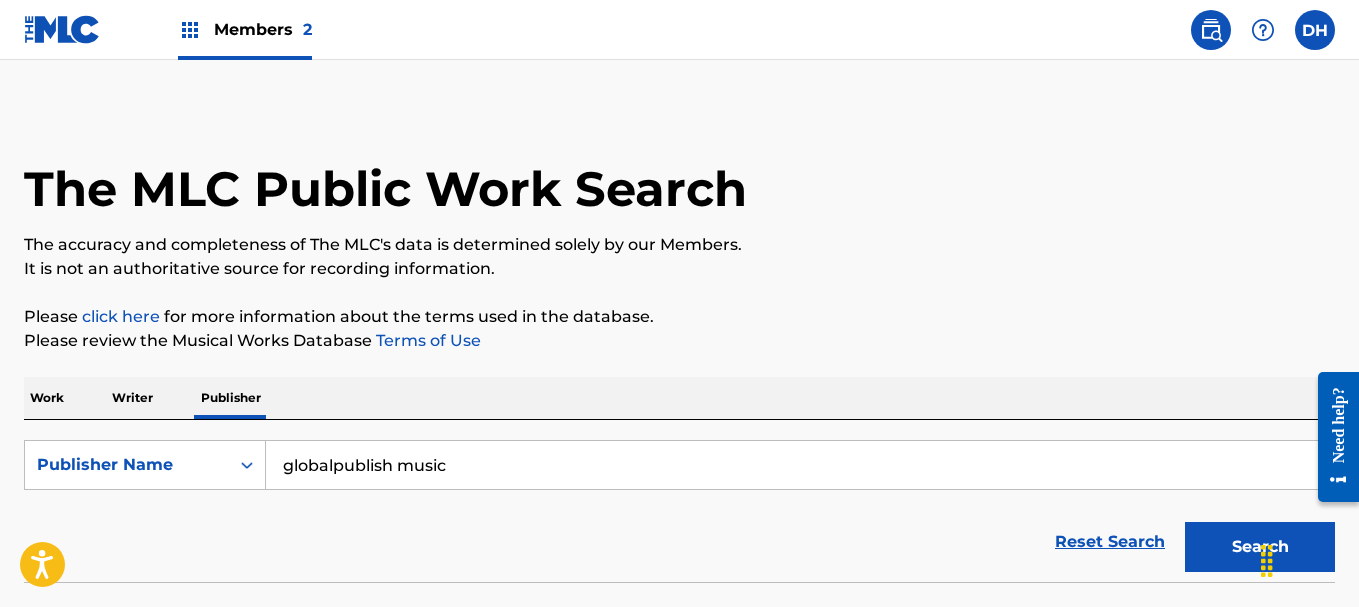 scroll, scrollTop: 0, scrollLeft: 0, axis: both 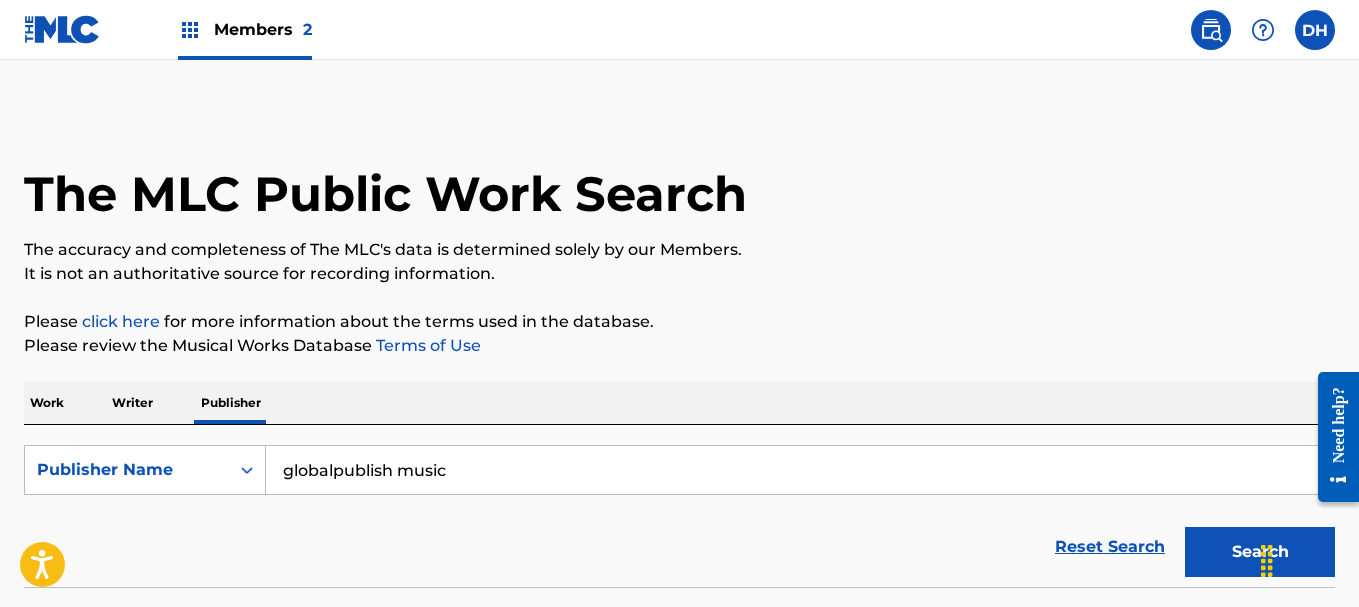 click on "Work" at bounding box center (47, 403) 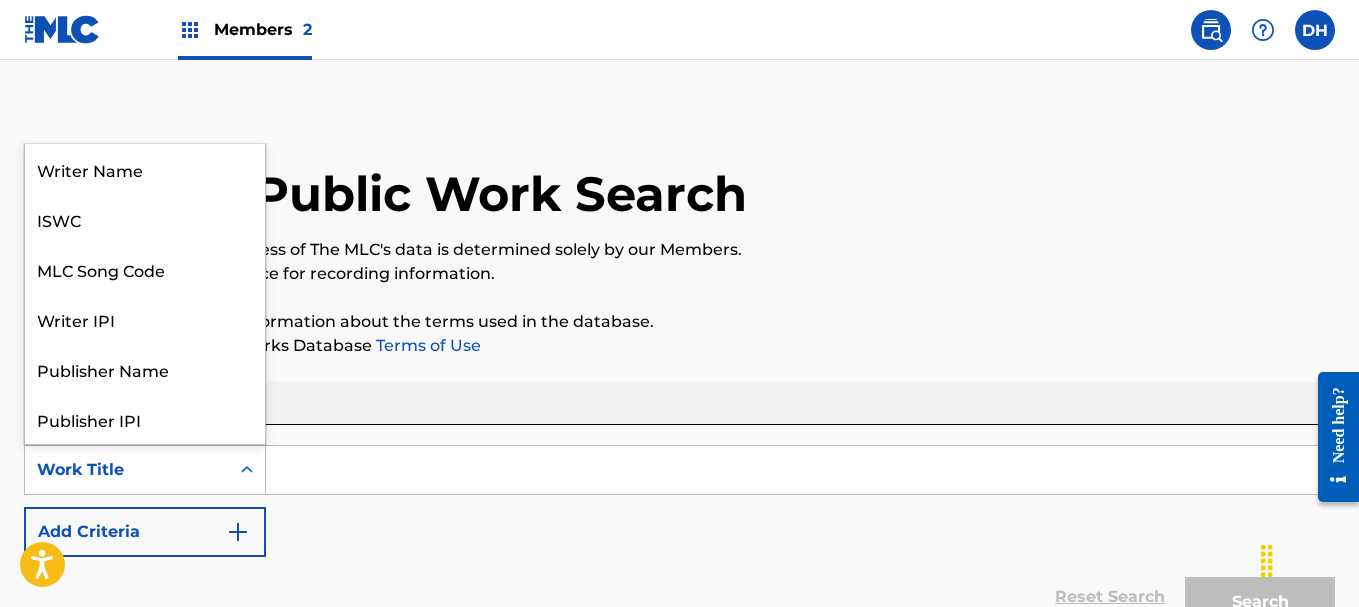 click at bounding box center (247, 470) 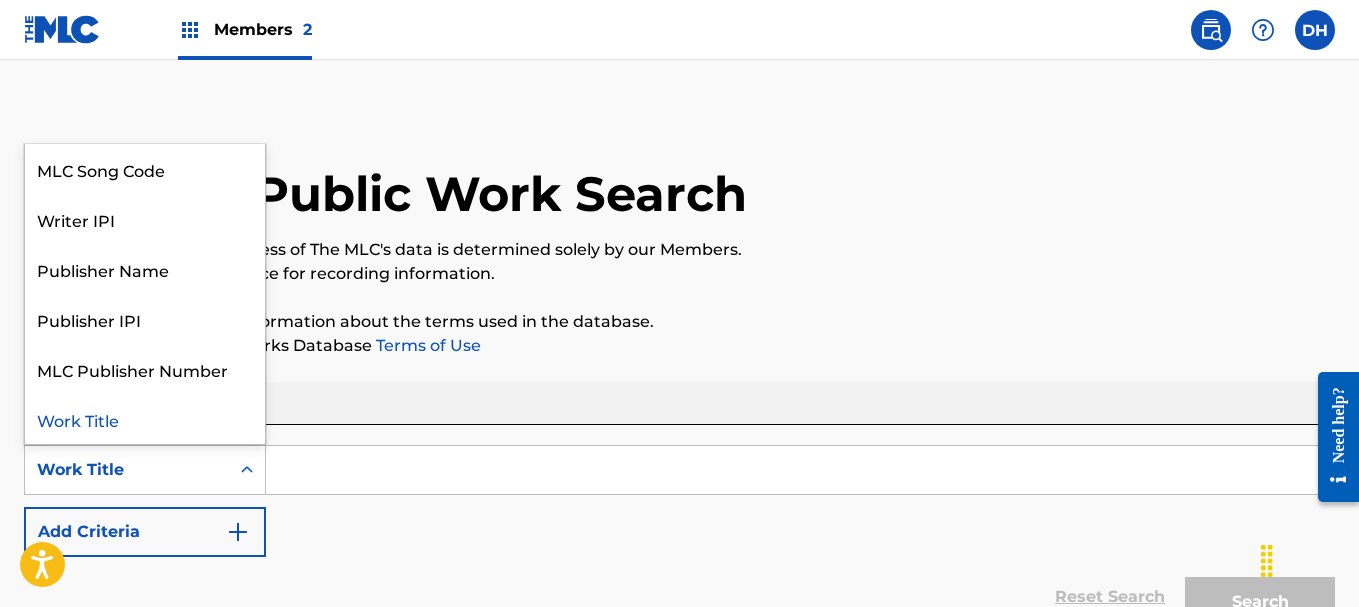 click on "Work Title" at bounding box center (145, 419) 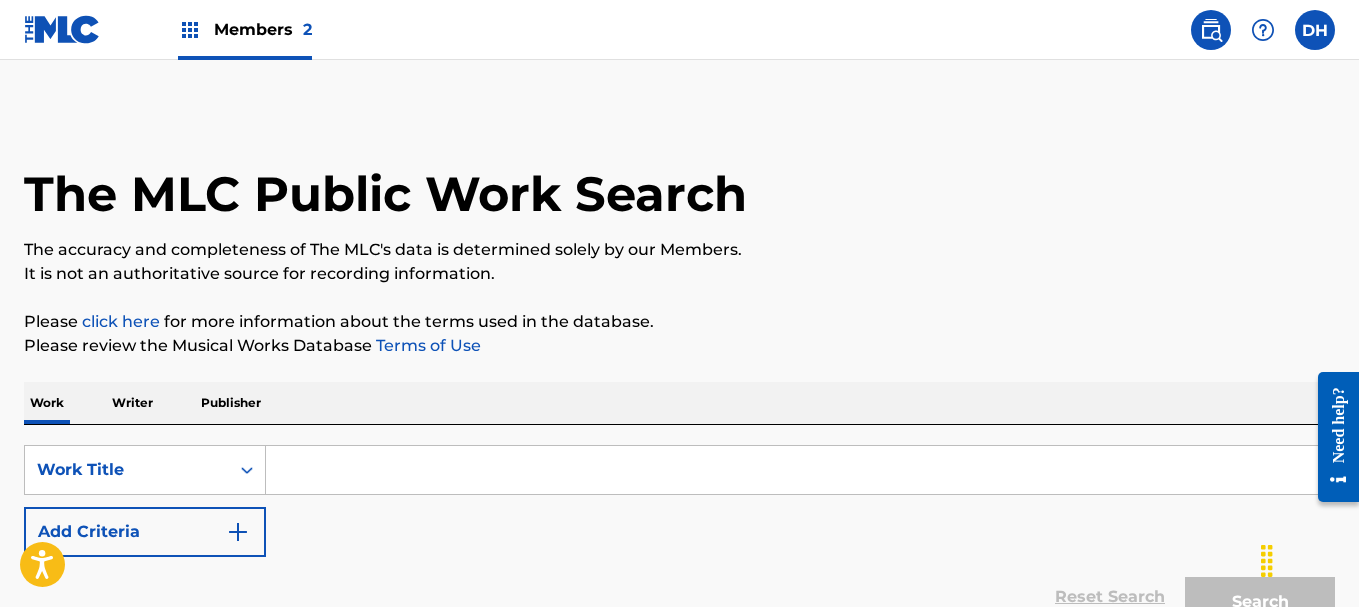 click at bounding box center [800, 470] 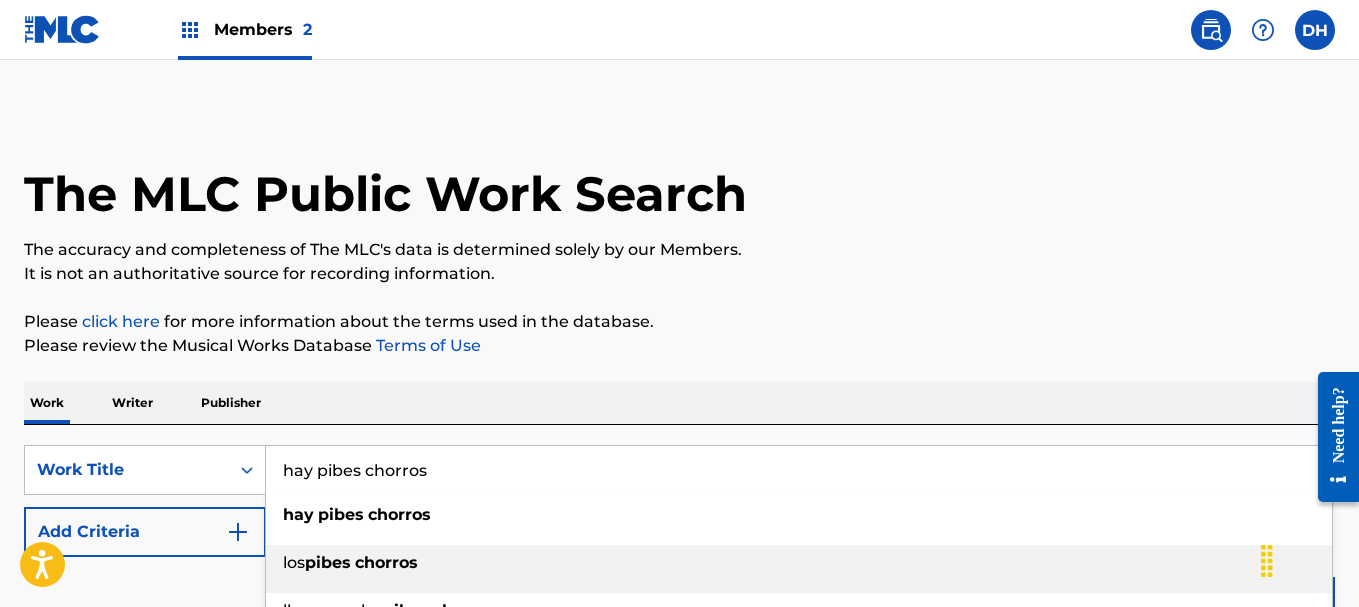 click on "pibes" at bounding box center [328, 562] 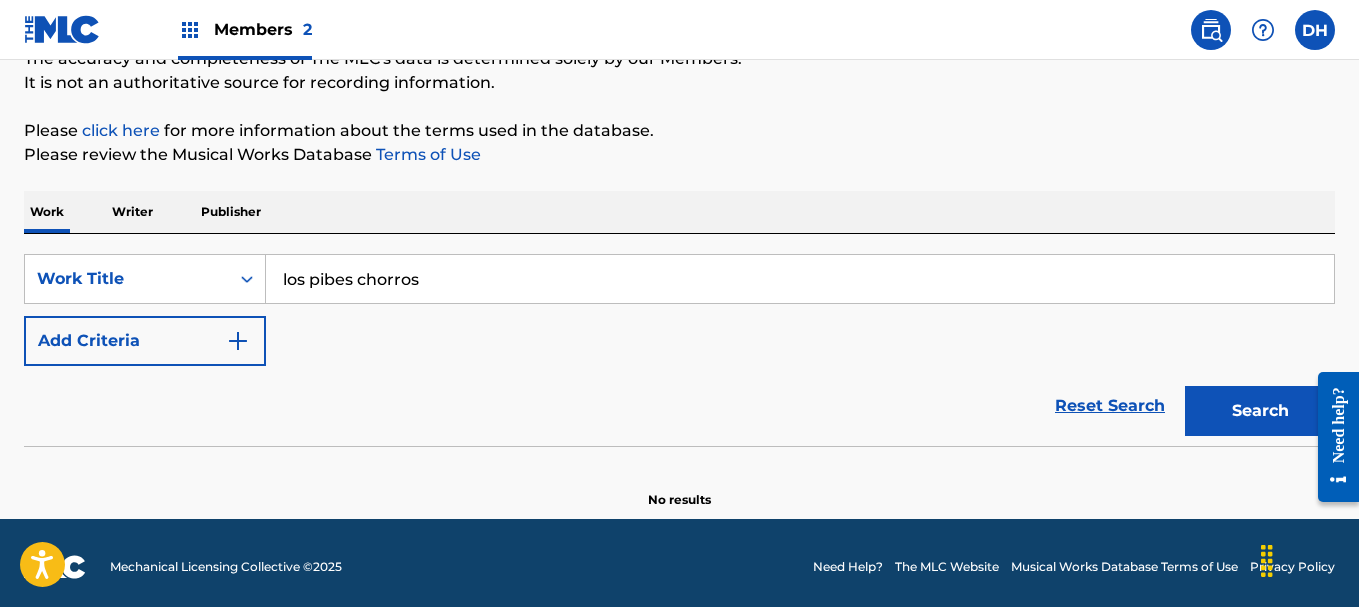 scroll, scrollTop: 199, scrollLeft: 0, axis: vertical 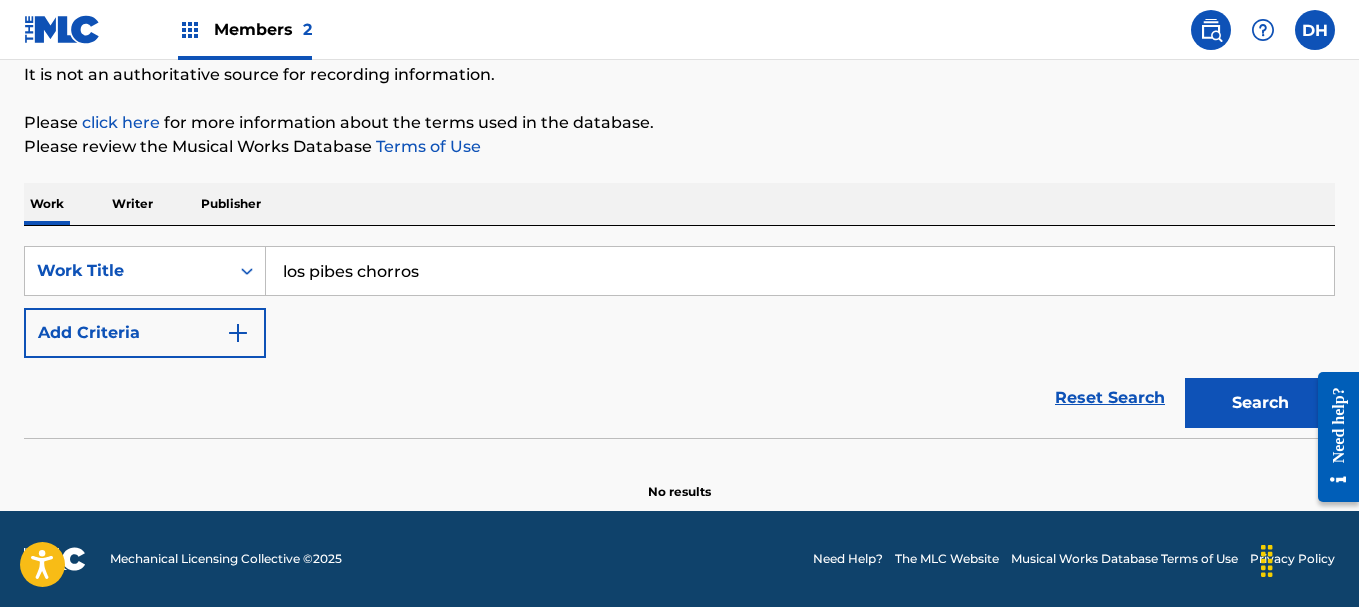 click on "Search" at bounding box center [1260, 403] 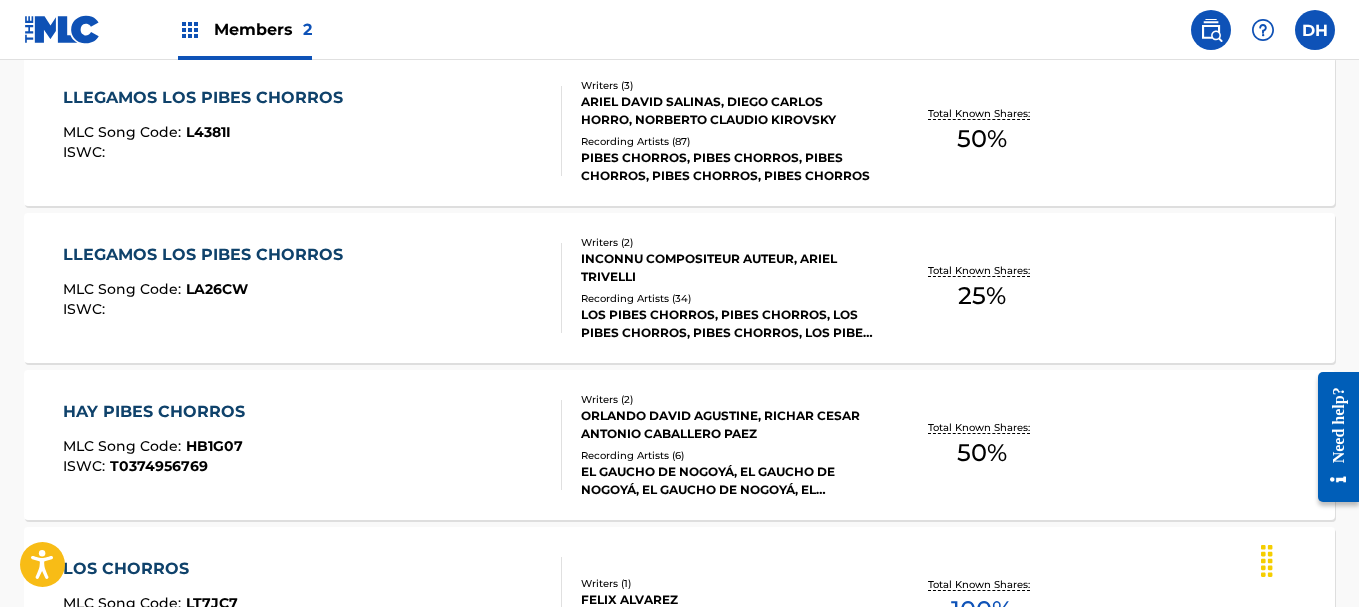 scroll, scrollTop: 774, scrollLeft: 0, axis: vertical 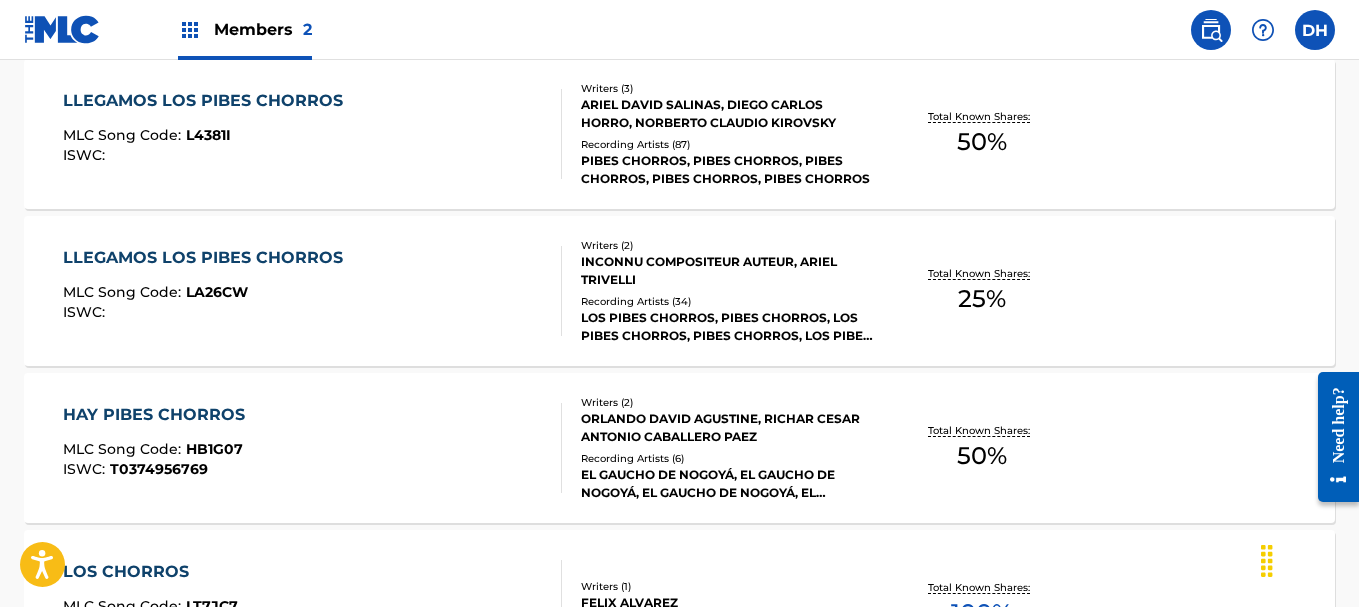 click on "LA26CW" at bounding box center (217, 292) 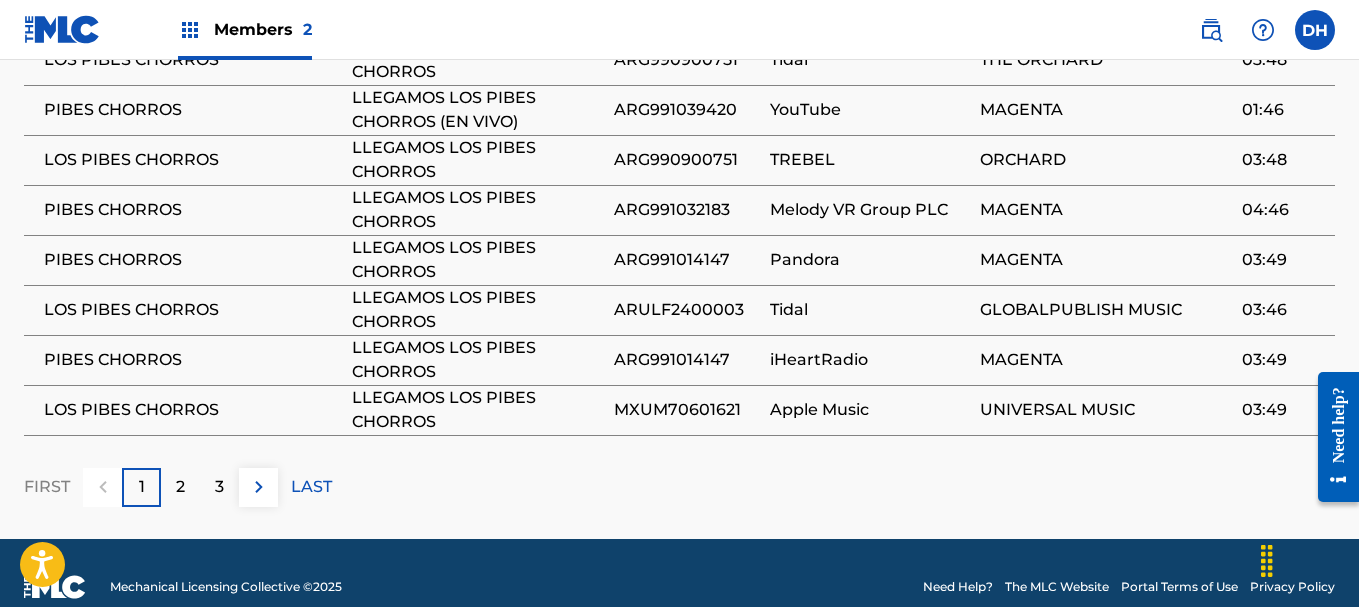 scroll, scrollTop: 1466, scrollLeft: 0, axis: vertical 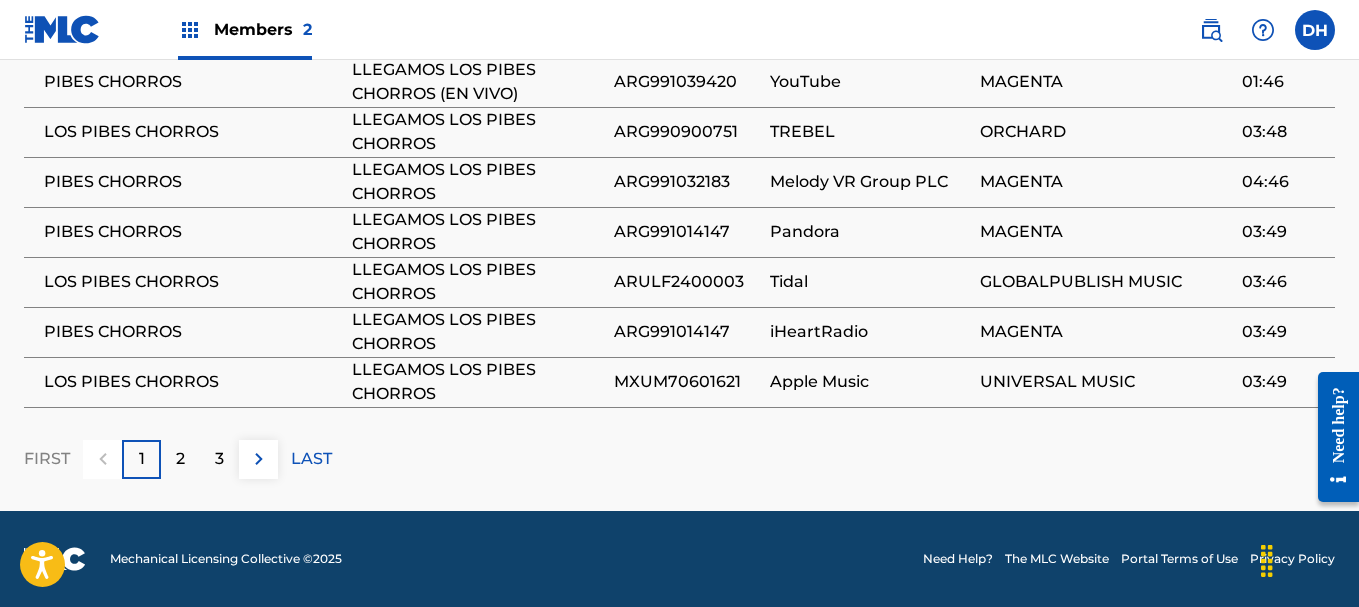 click on "3" at bounding box center [219, 459] 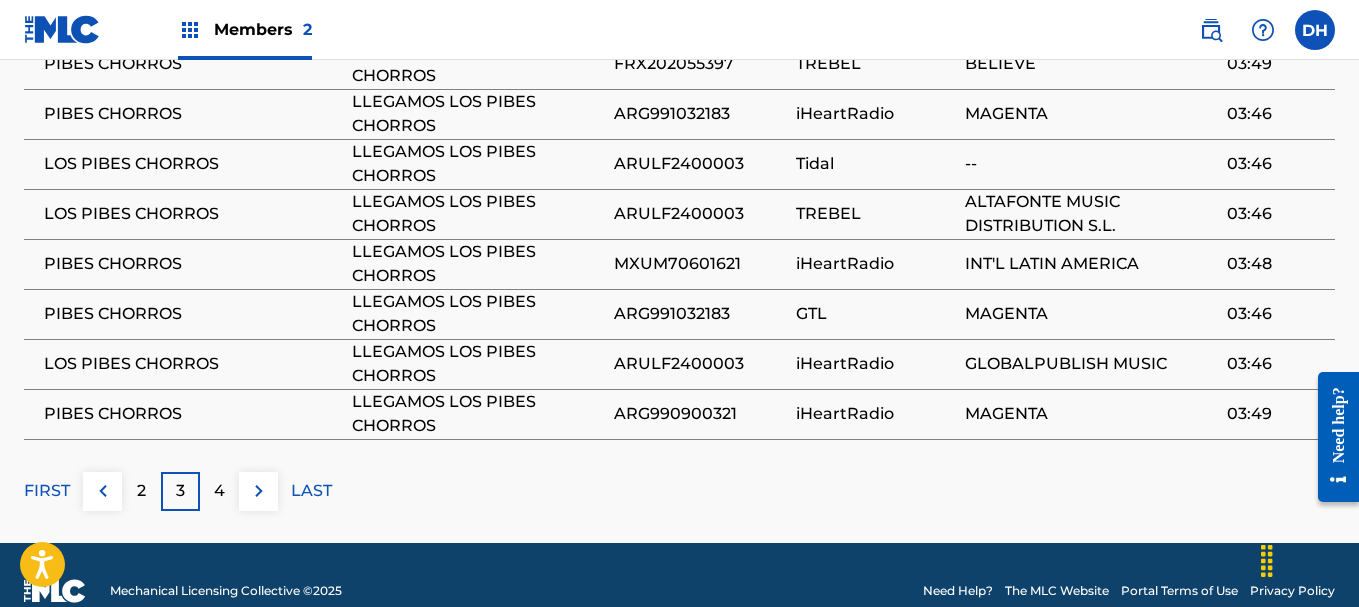 scroll, scrollTop: 1466, scrollLeft: 0, axis: vertical 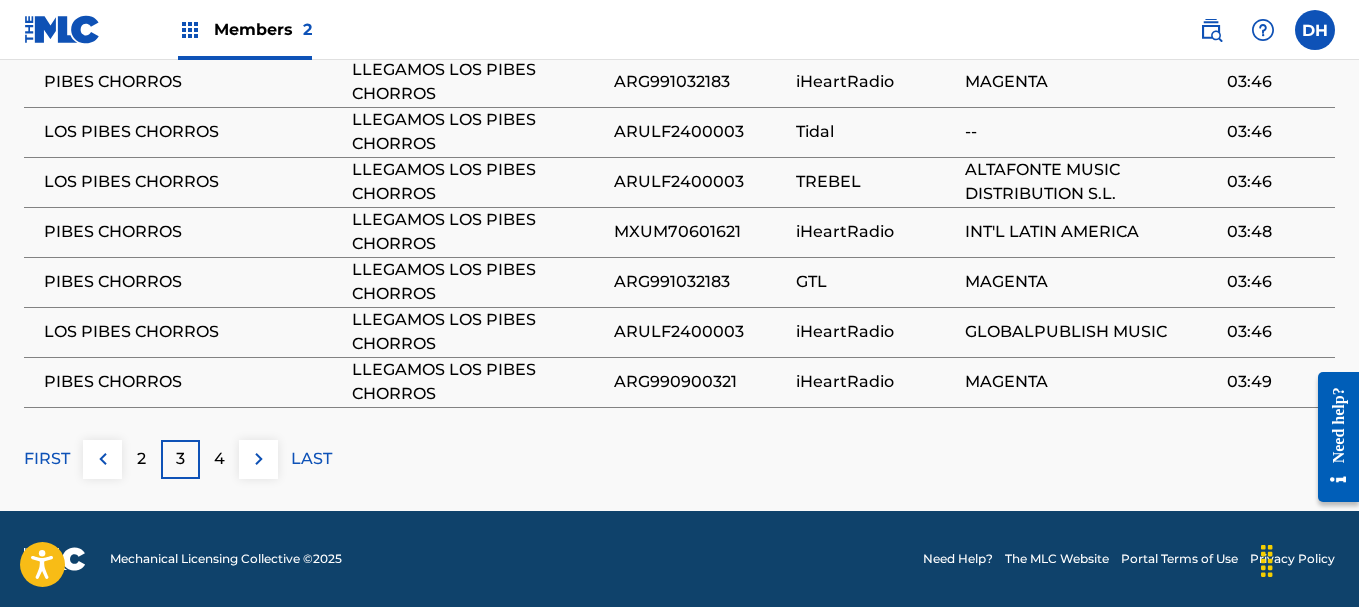 click on "4" at bounding box center (219, 459) 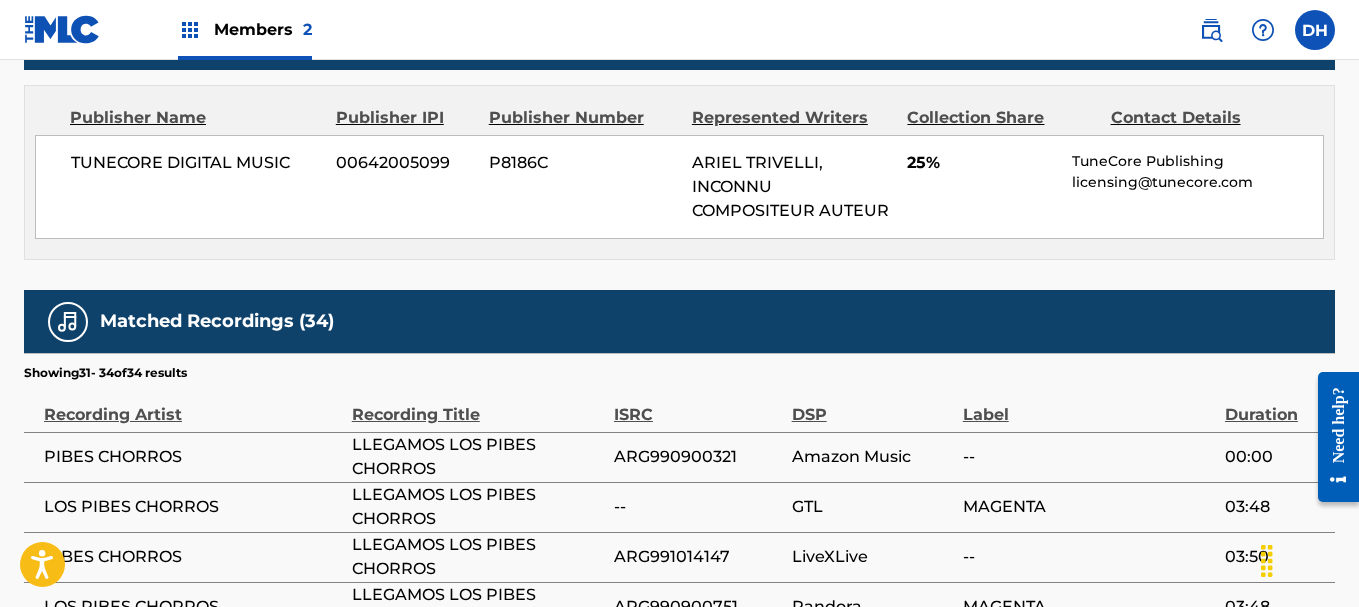 scroll, scrollTop: 1166, scrollLeft: 0, axis: vertical 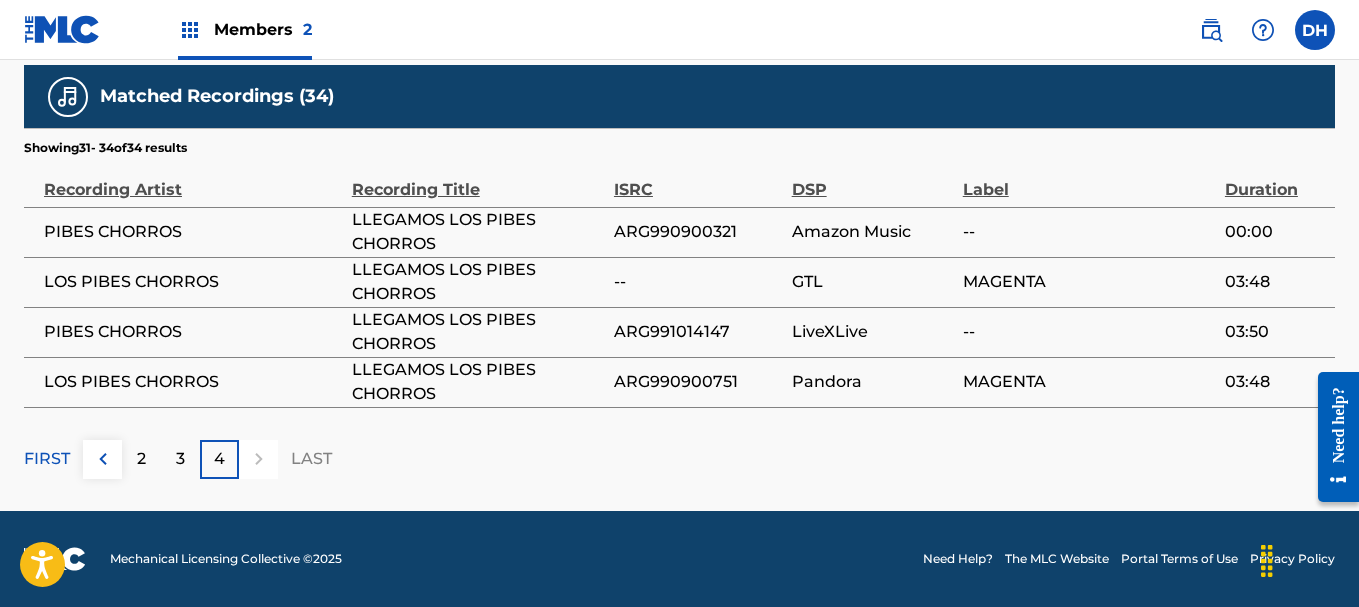 click on "2" at bounding box center (141, 459) 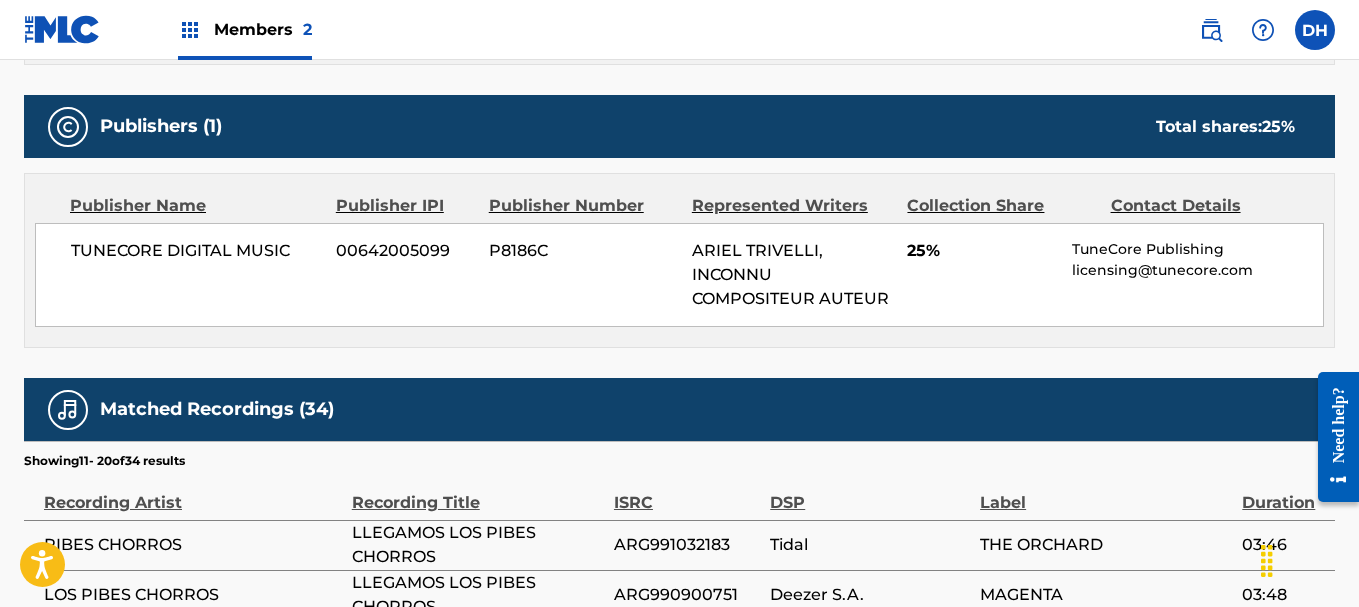 scroll, scrollTop: 799, scrollLeft: 0, axis: vertical 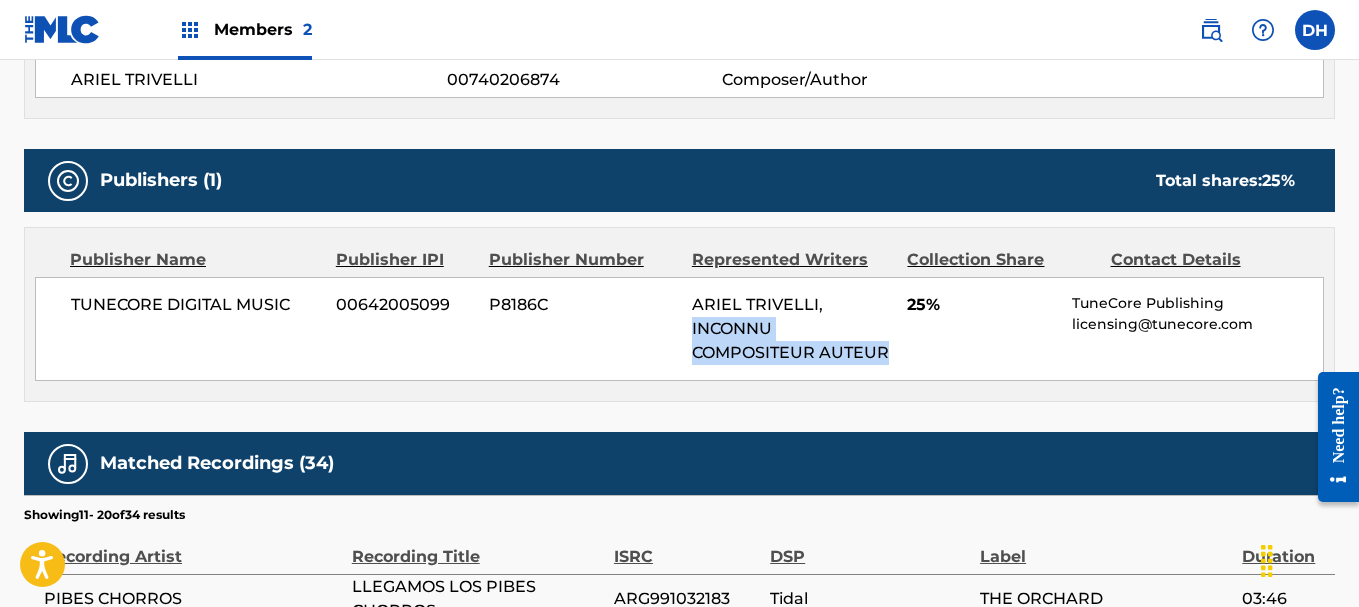 drag, startPoint x: 895, startPoint y: 350, endPoint x: 686, endPoint y: 325, distance: 210.4899 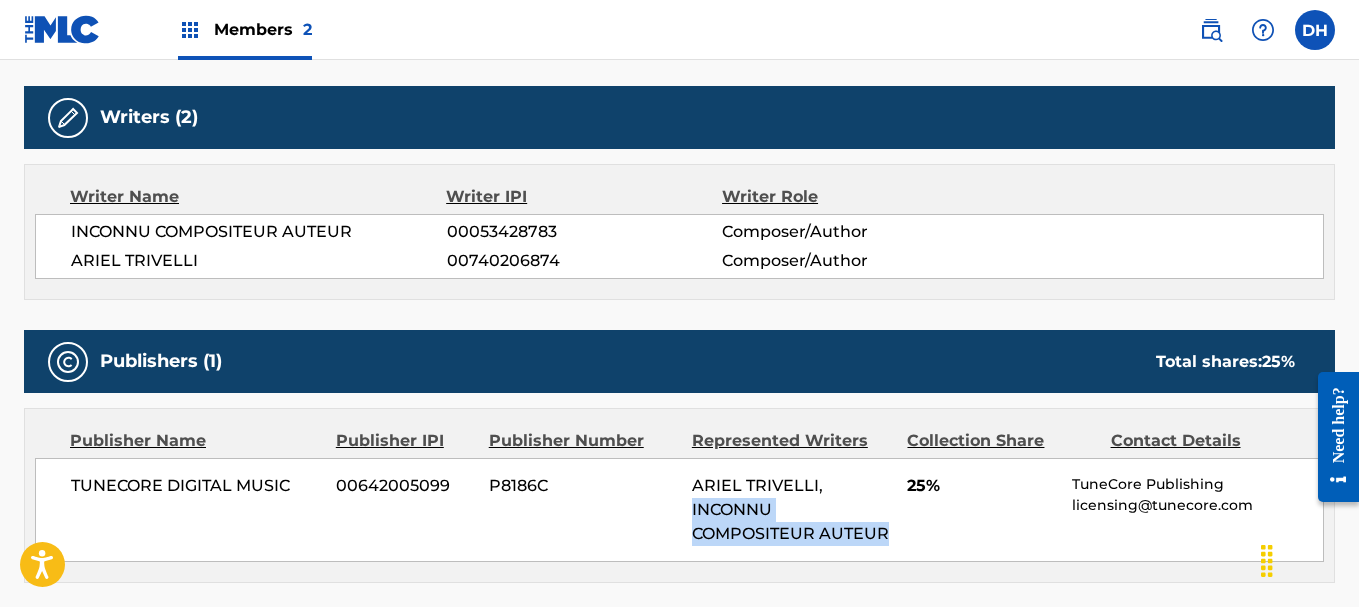 scroll, scrollTop: 599, scrollLeft: 0, axis: vertical 